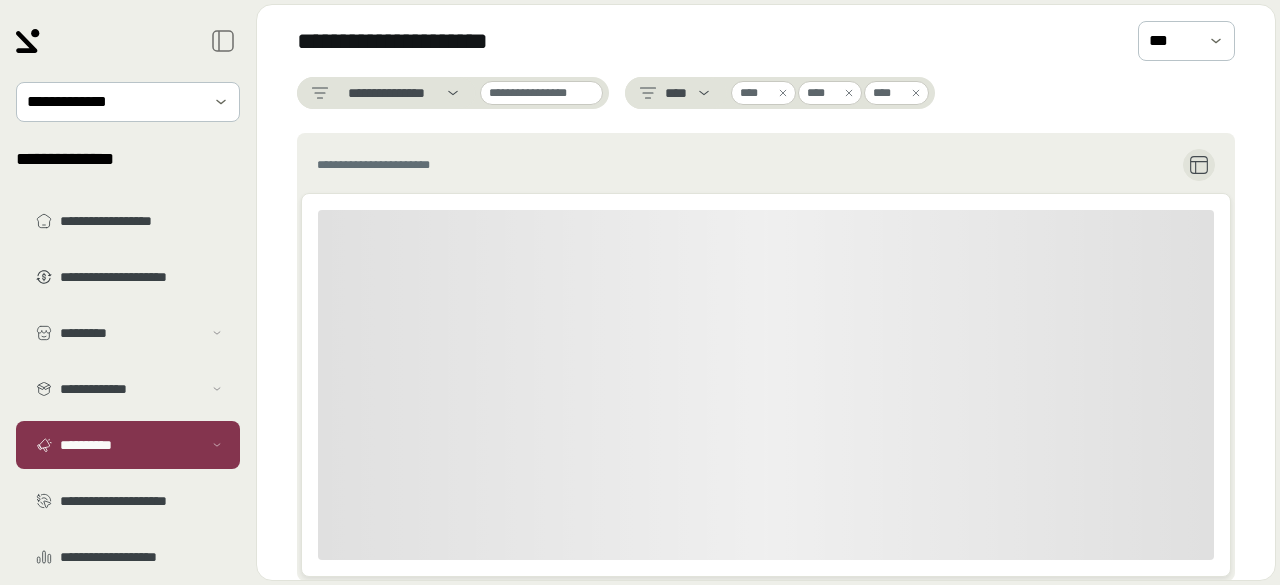 scroll, scrollTop: 0, scrollLeft: 0, axis: both 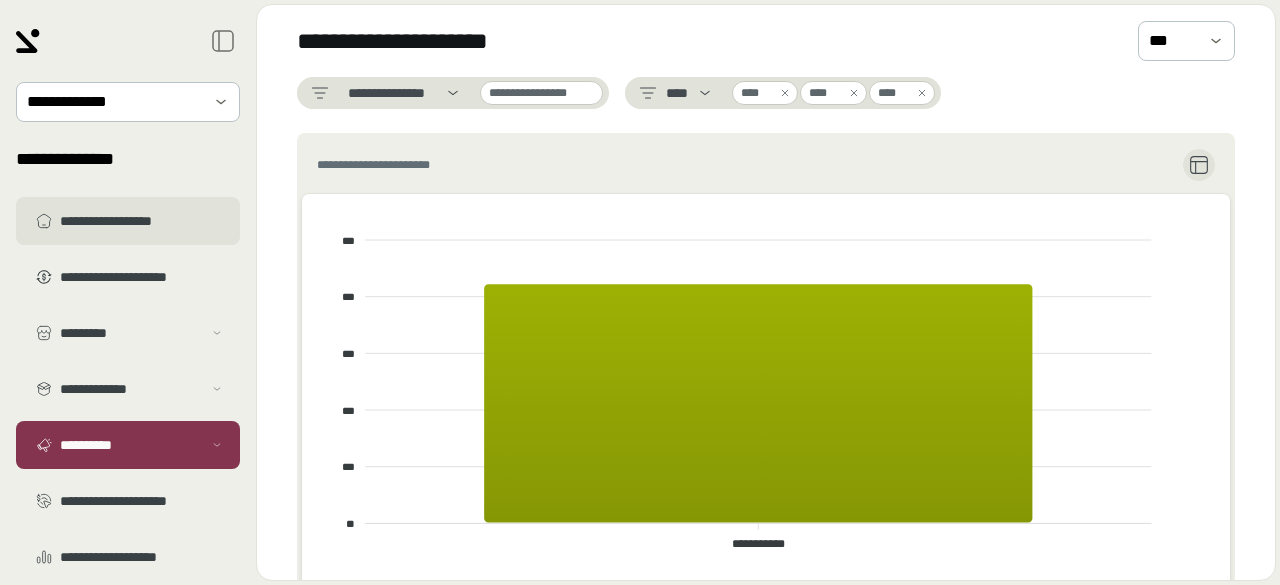 click on "**********" at bounding box center (142, 221) 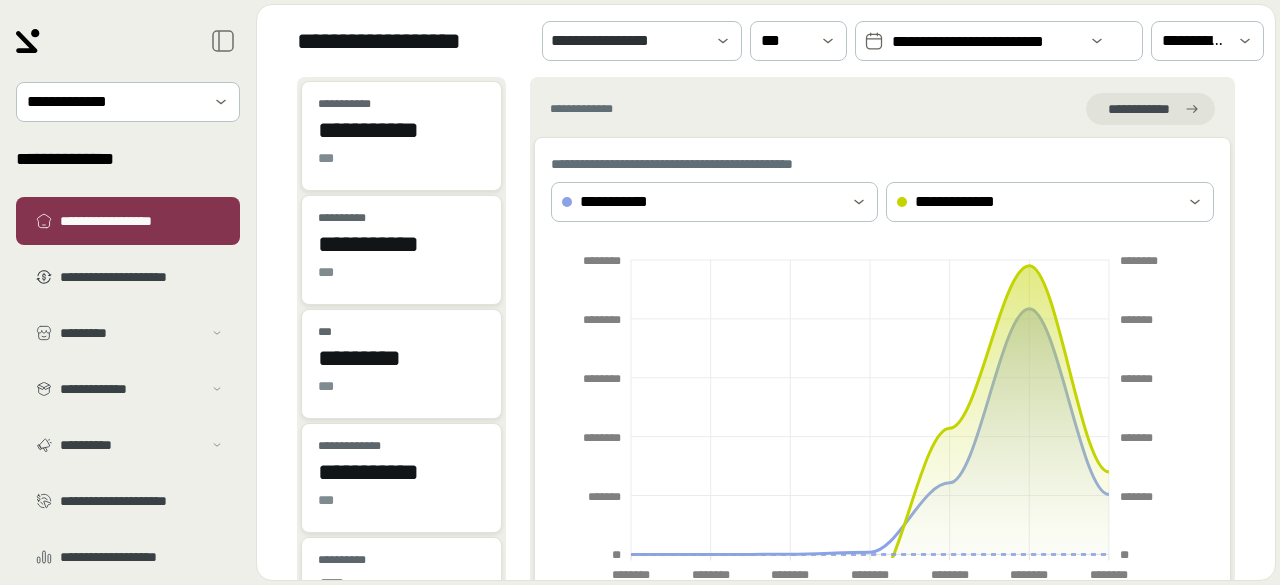 click on "**********" at bounding box center [999, 41] 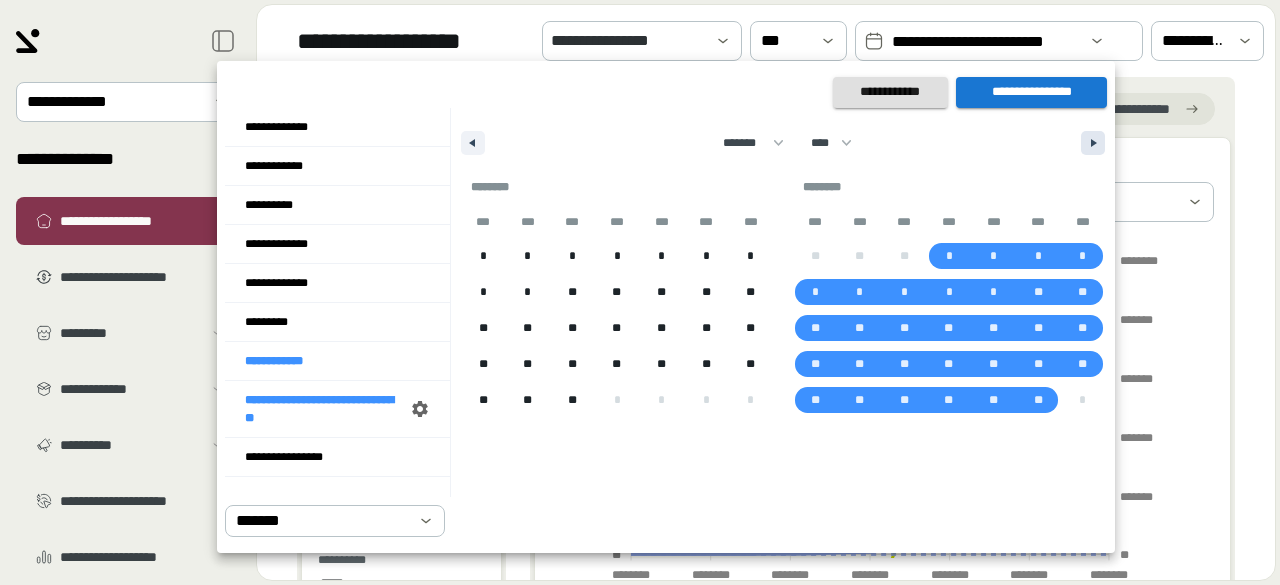 click at bounding box center (1093, 143) 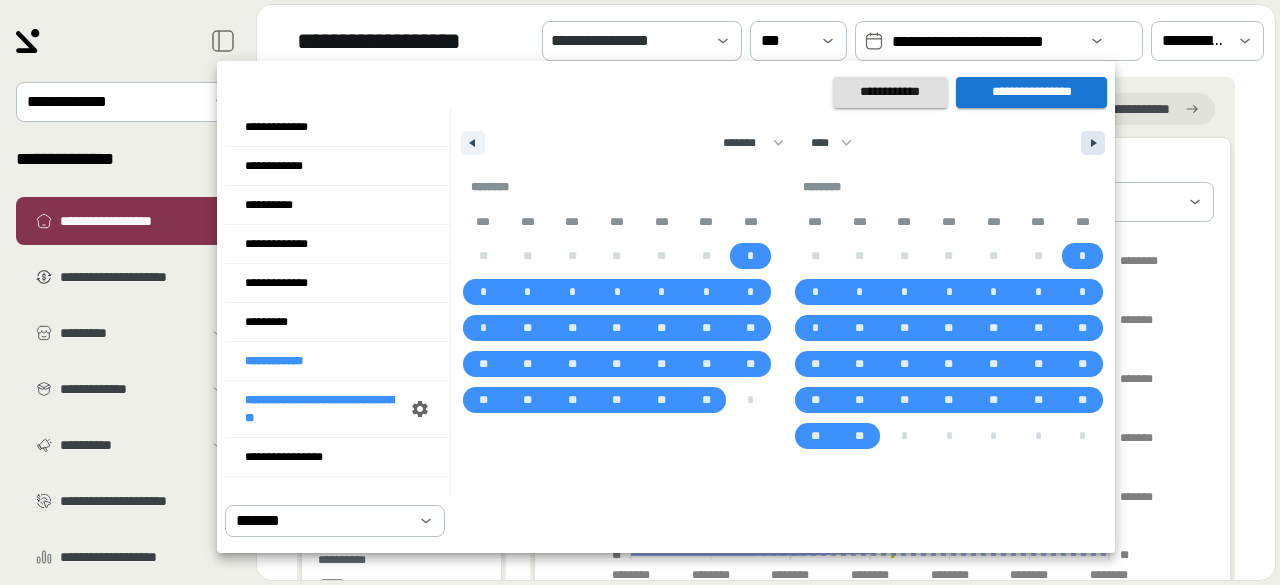 click at bounding box center (1093, 143) 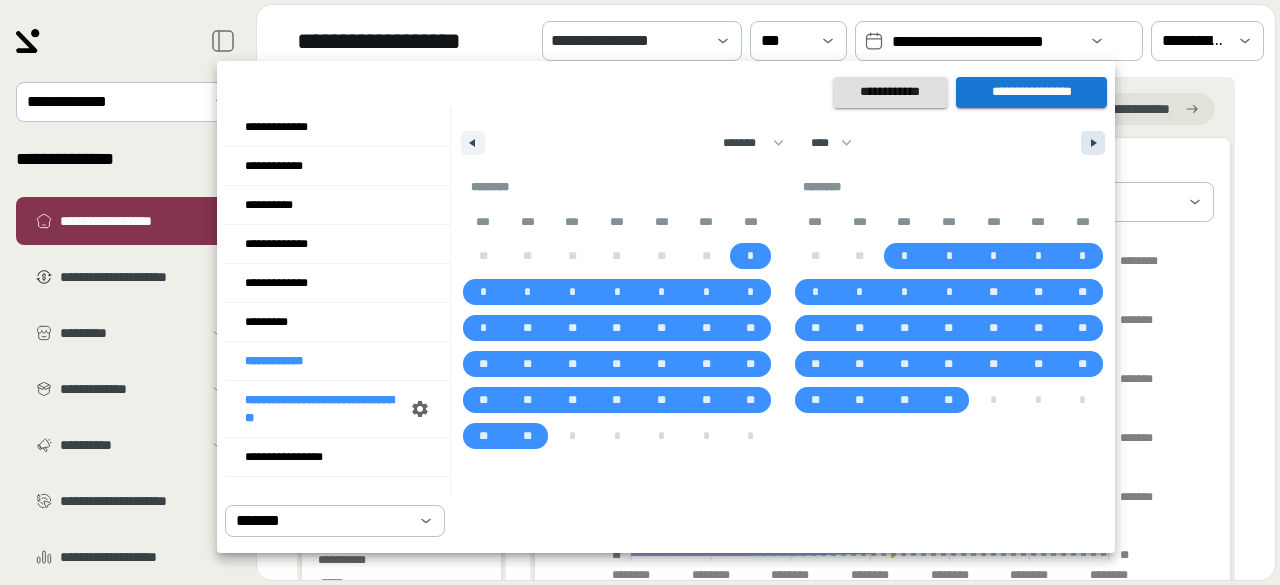 click at bounding box center (1093, 143) 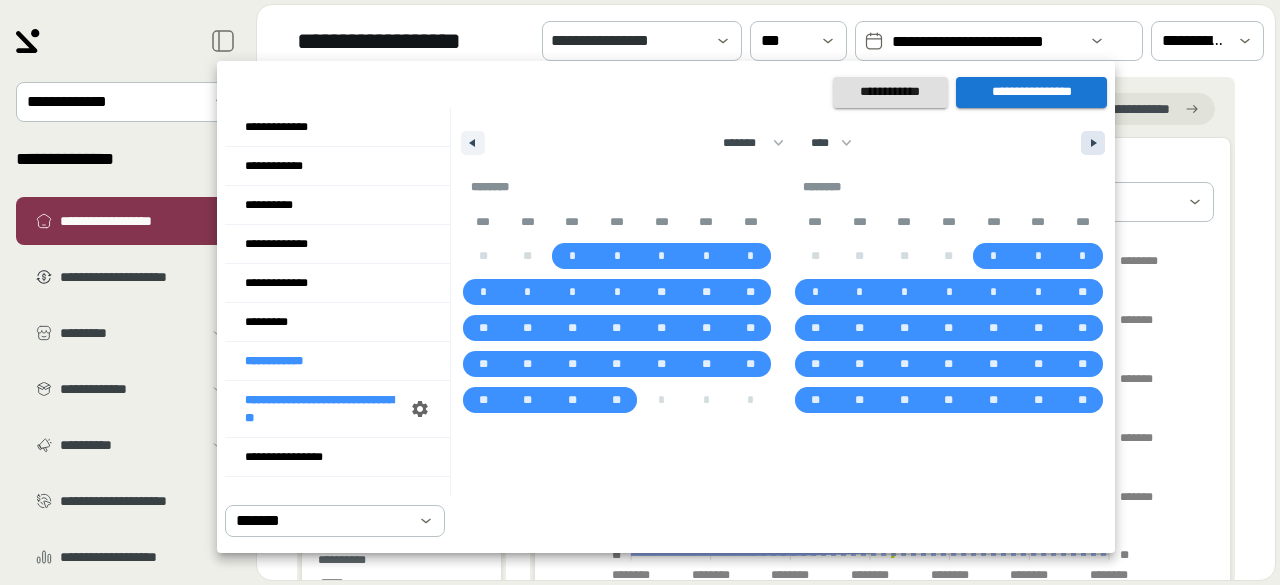 click at bounding box center (1093, 143) 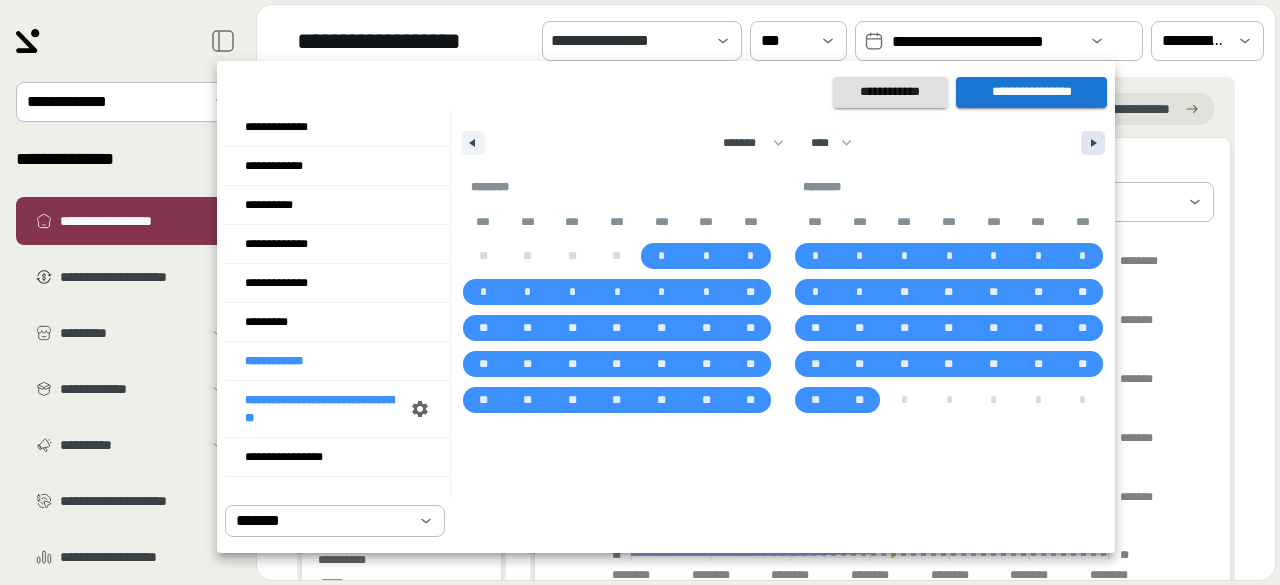 click at bounding box center (1096, 143) 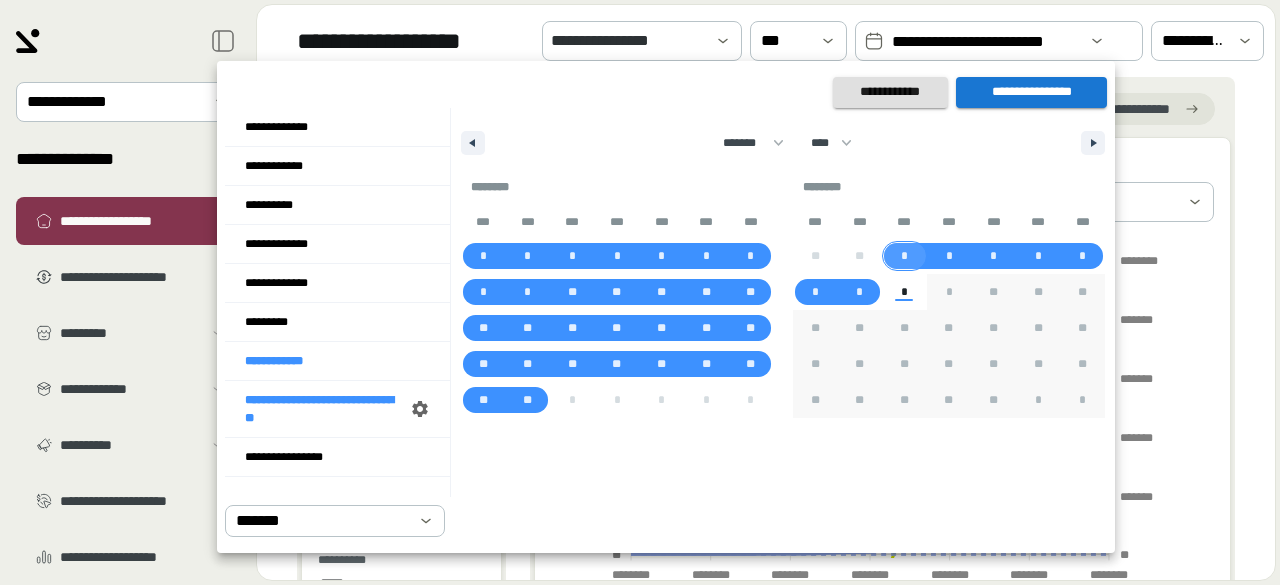click on "*" at bounding box center (904, 256) 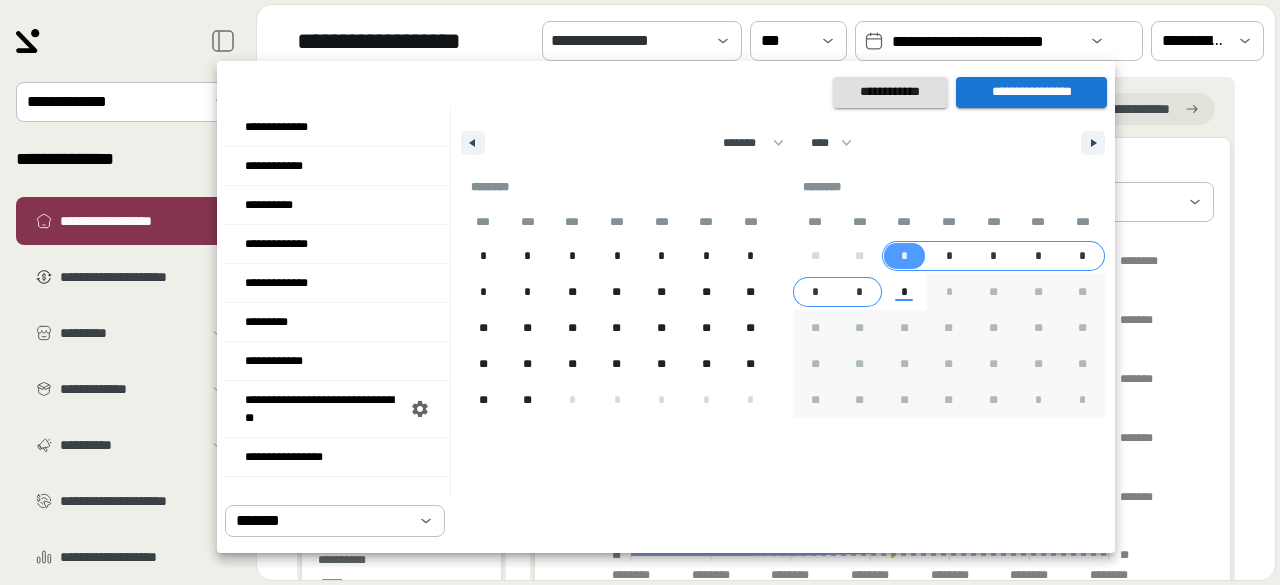 click on "*" at bounding box center [860, 292] 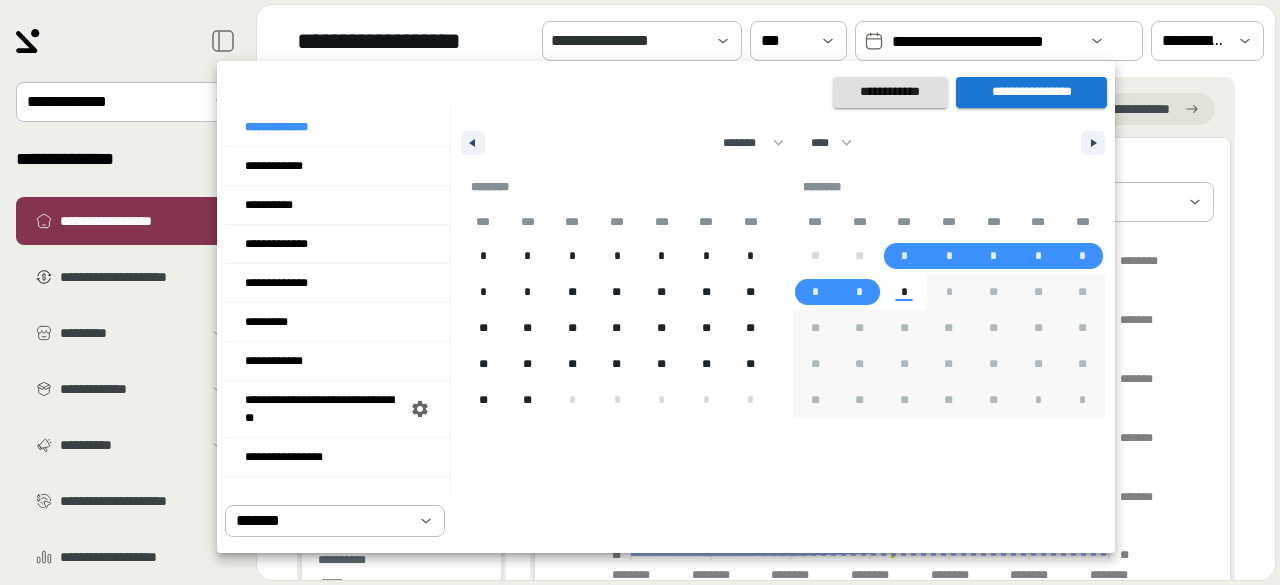 click on "**********" at bounding box center (1031, 92) 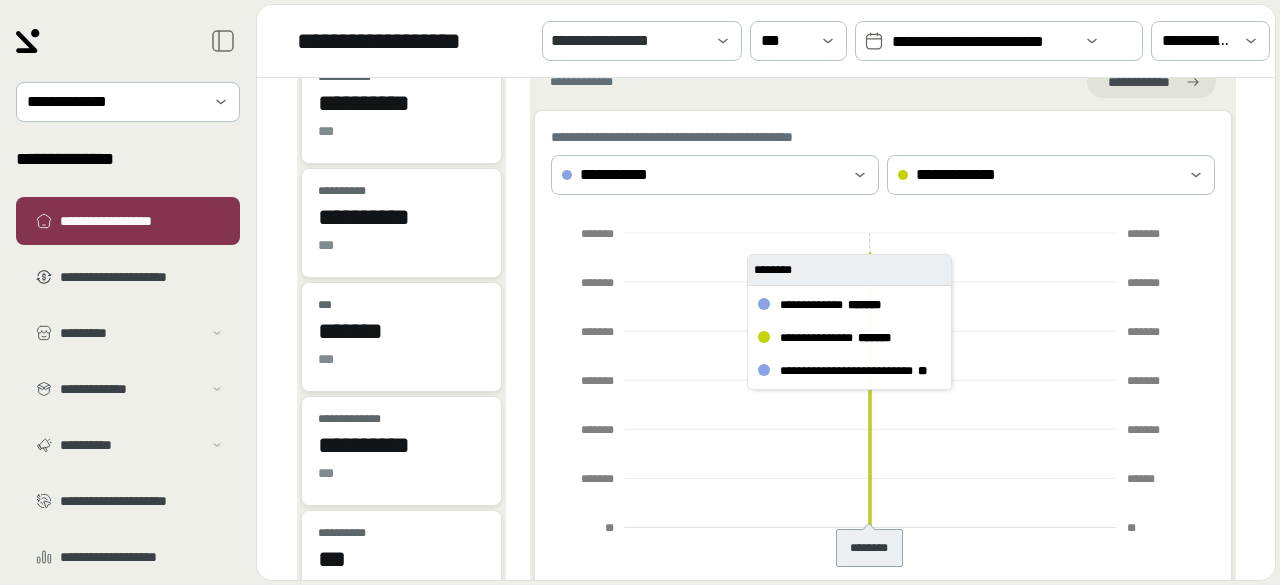 scroll, scrollTop: 0, scrollLeft: 0, axis: both 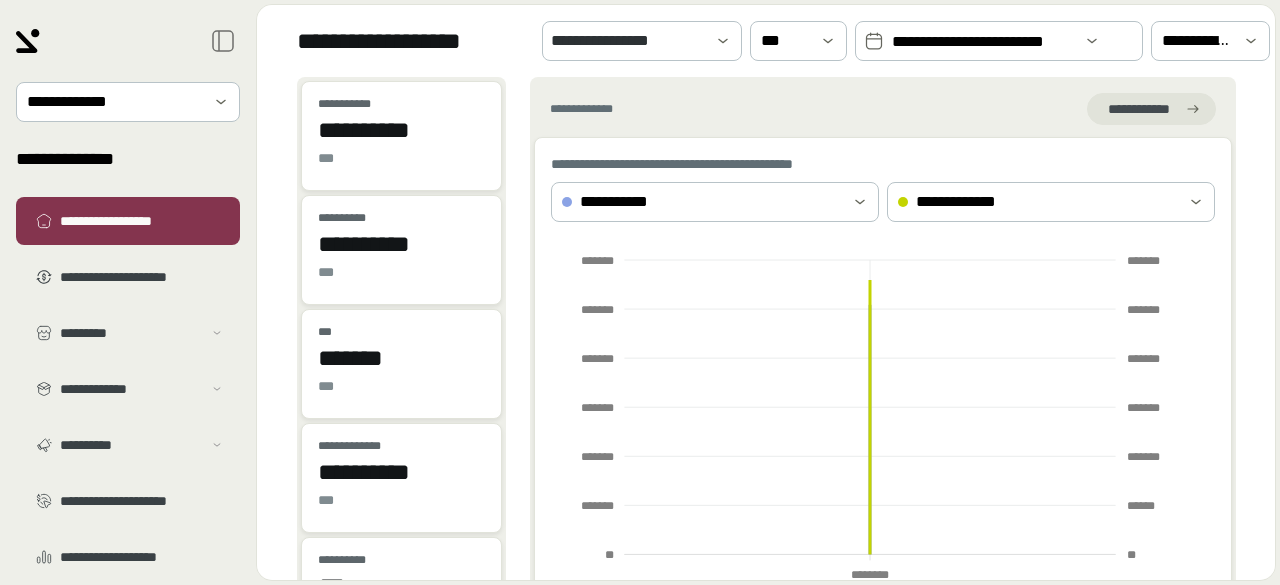 click on "**********" at bounding box center (983, 42) 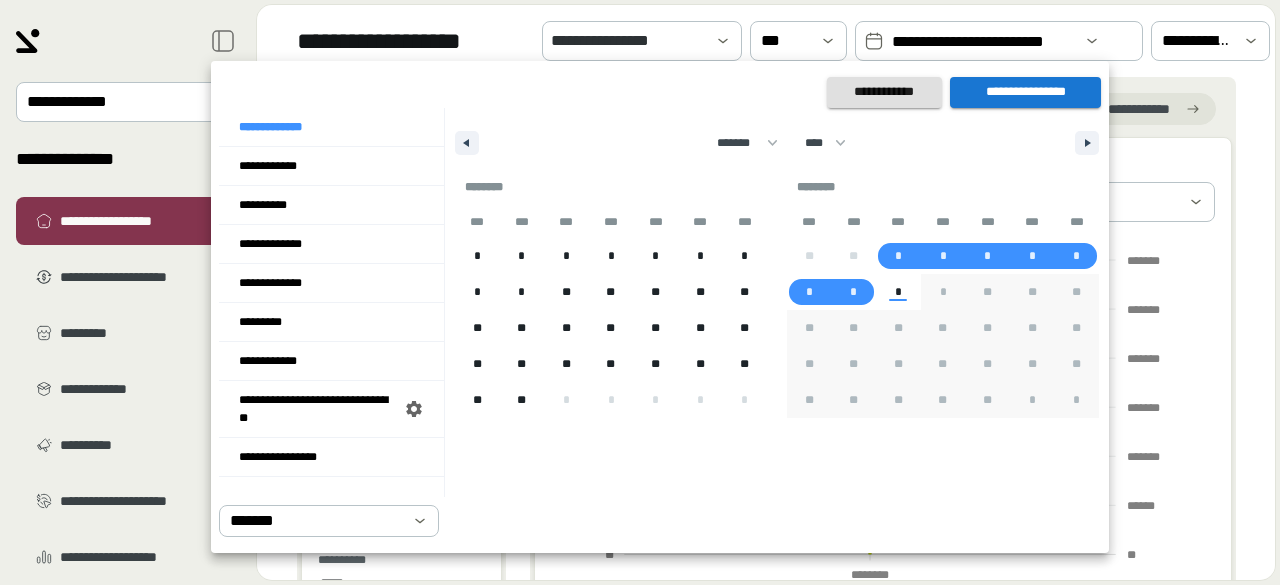 click at bounding box center [640, 292] 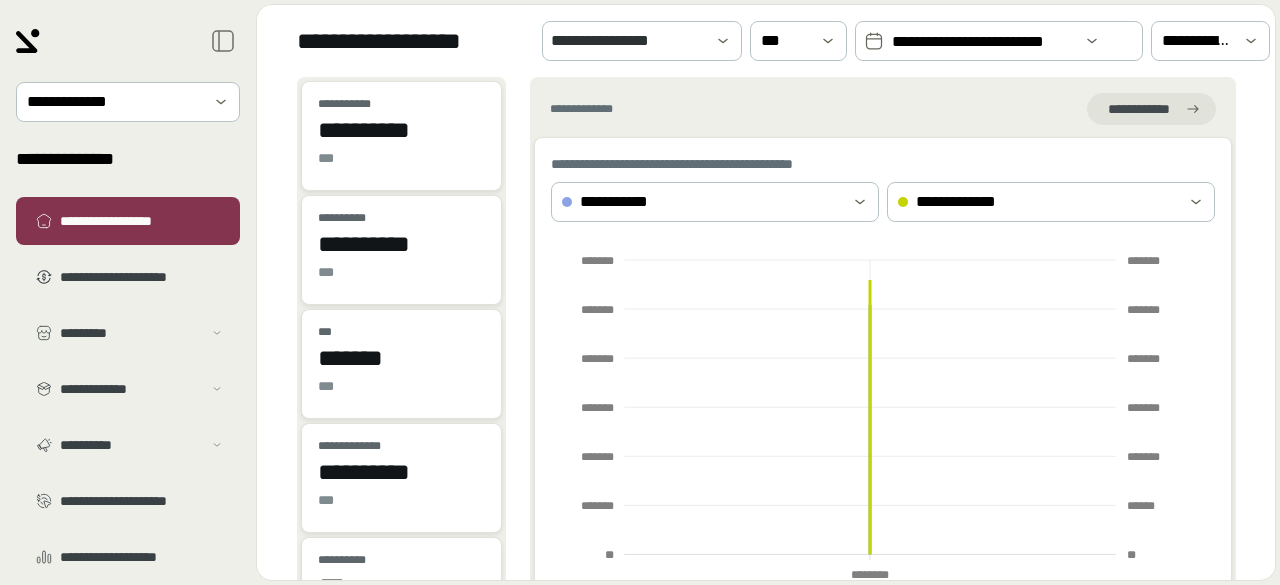 click on "**********" at bounding box center (983, 42) 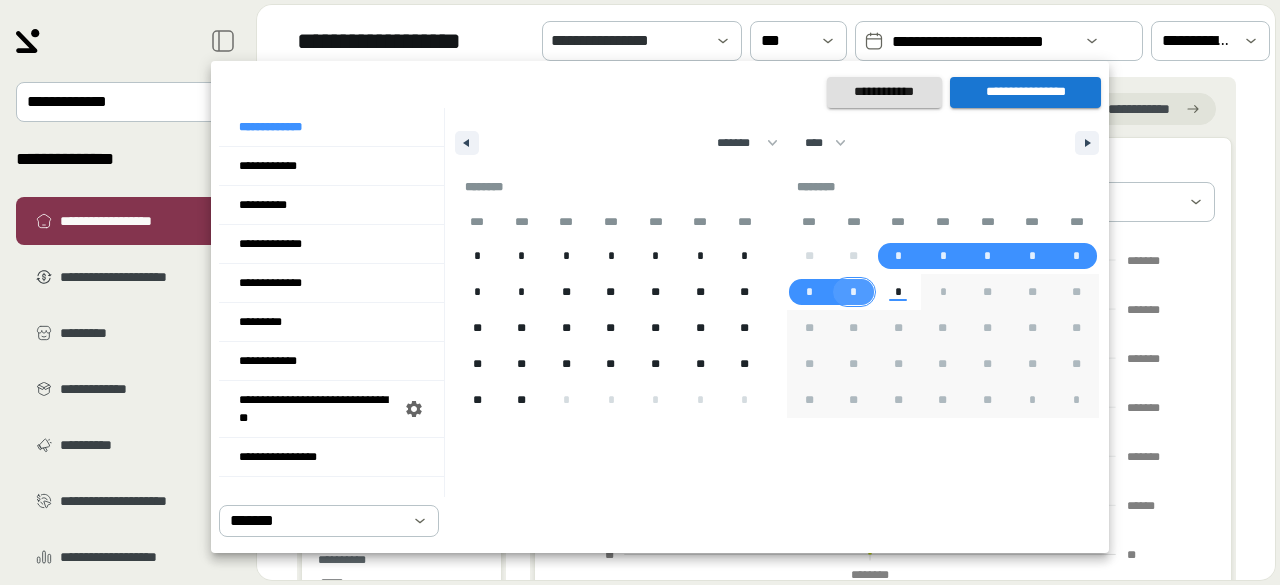 click on "*" at bounding box center [854, 292] 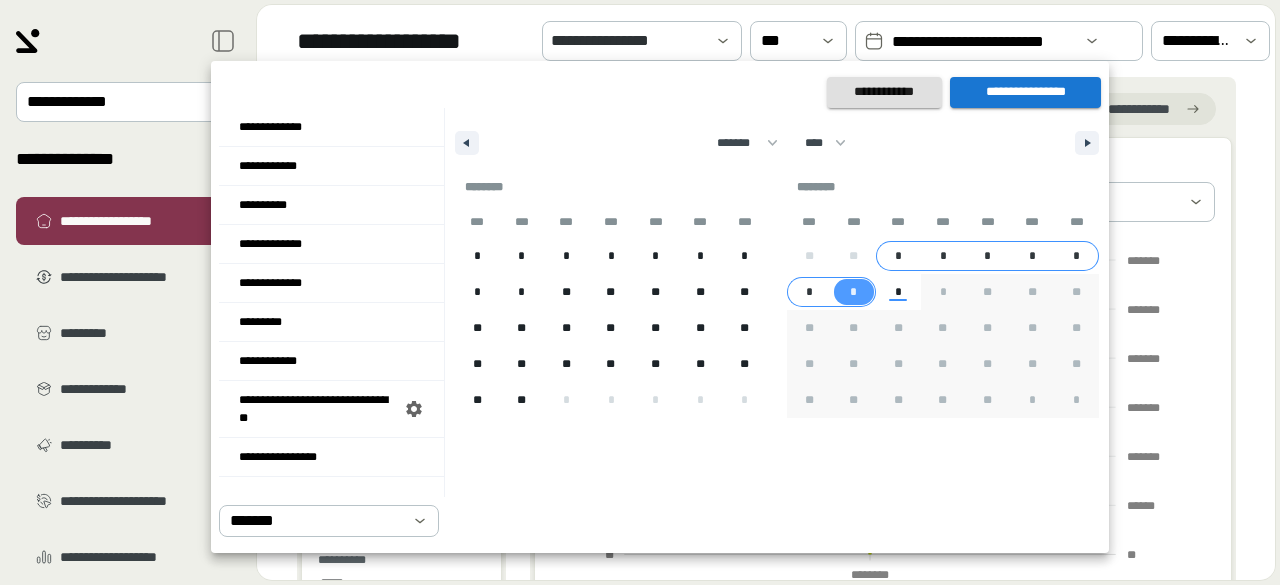 click on "*" at bounding box center [898, 256] 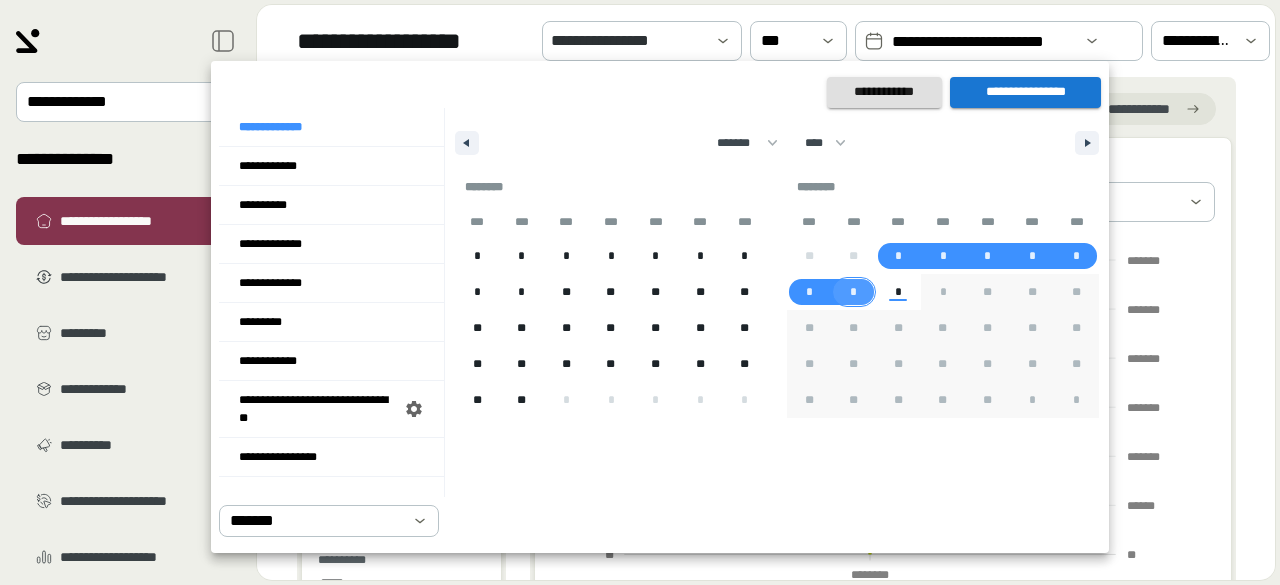 click on "*" at bounding box center (854, 292) 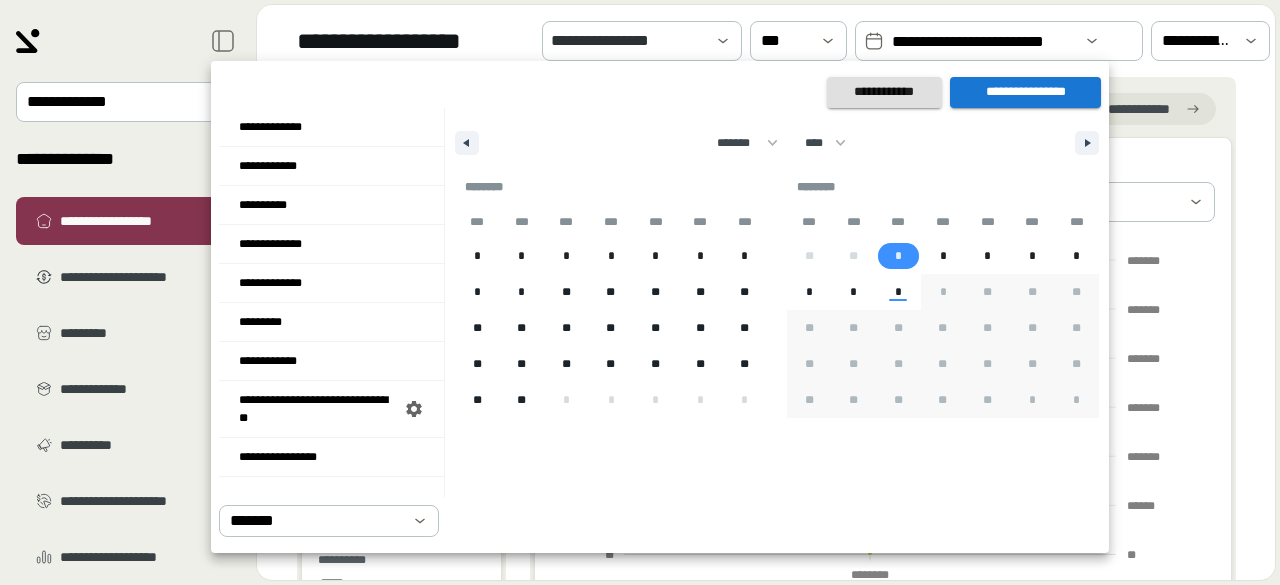 click on "*" at bounding box center (898, 256) 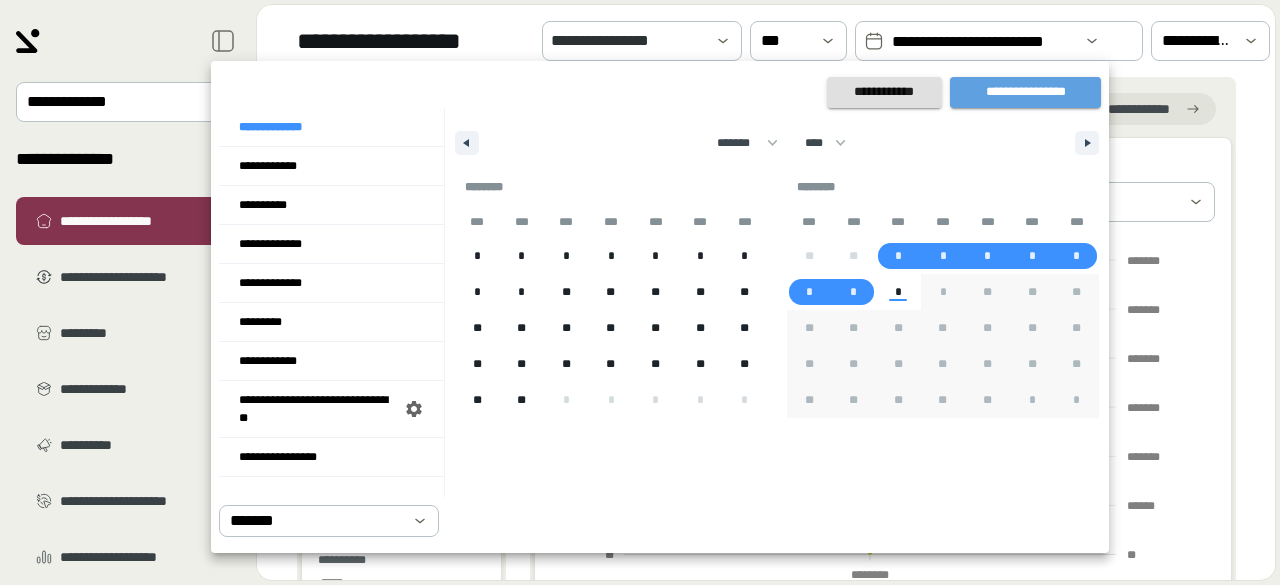click on "**********" at bounding box center (1025, 92) 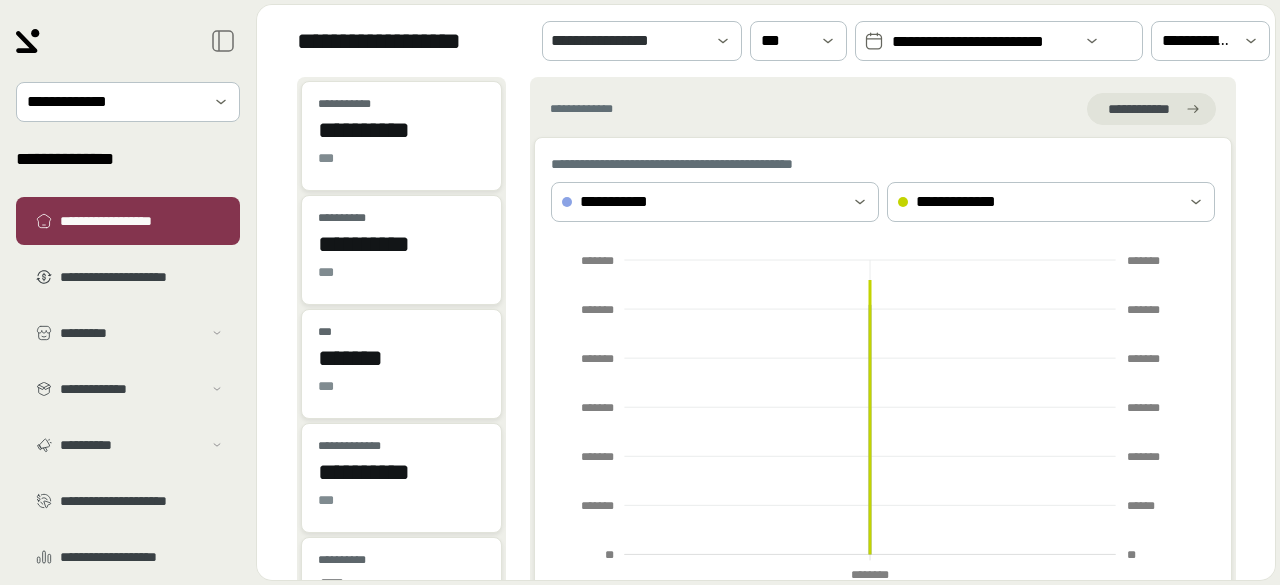 click on "**********" at bounding box center [128, 302] 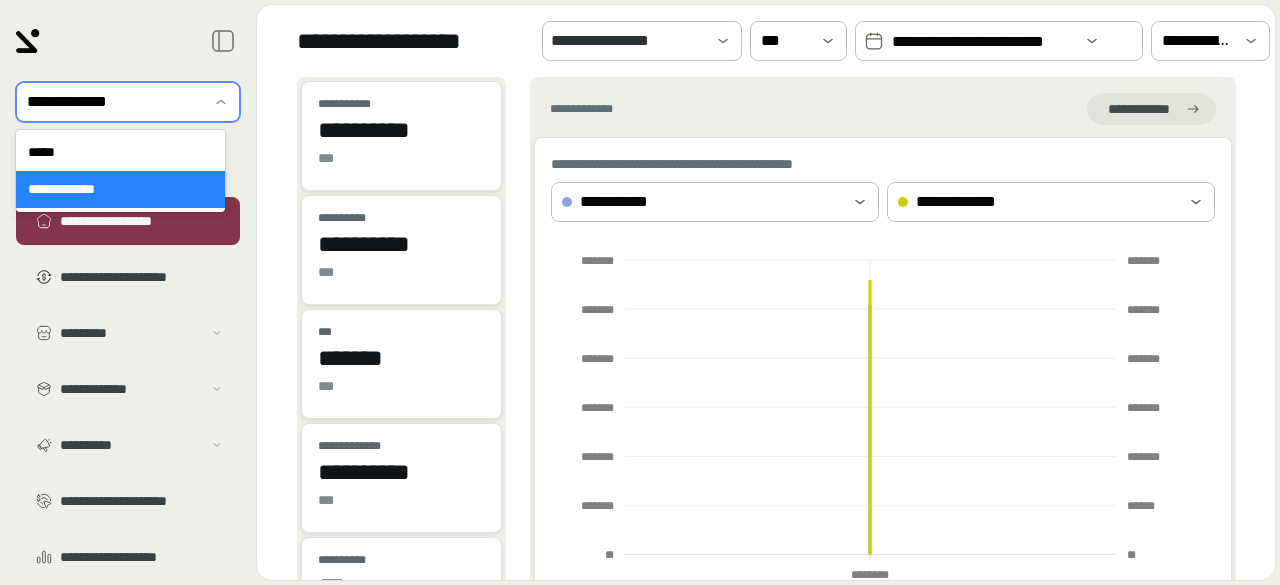 click at bounding box center (114, 102) 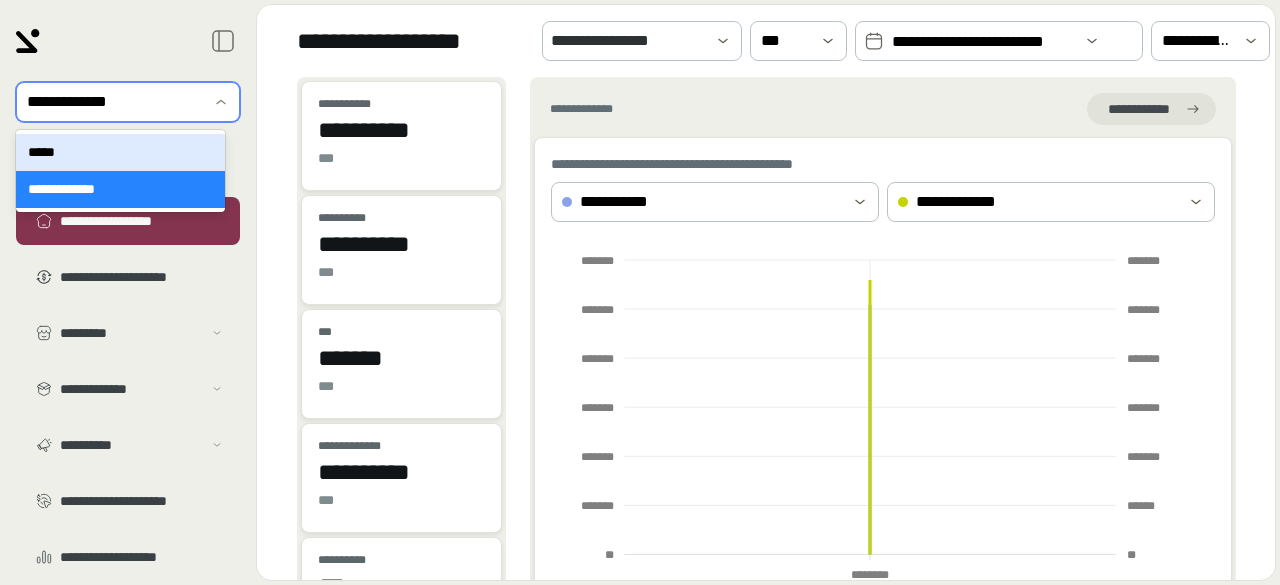 click on "*****" at bounding box center [120, 152] 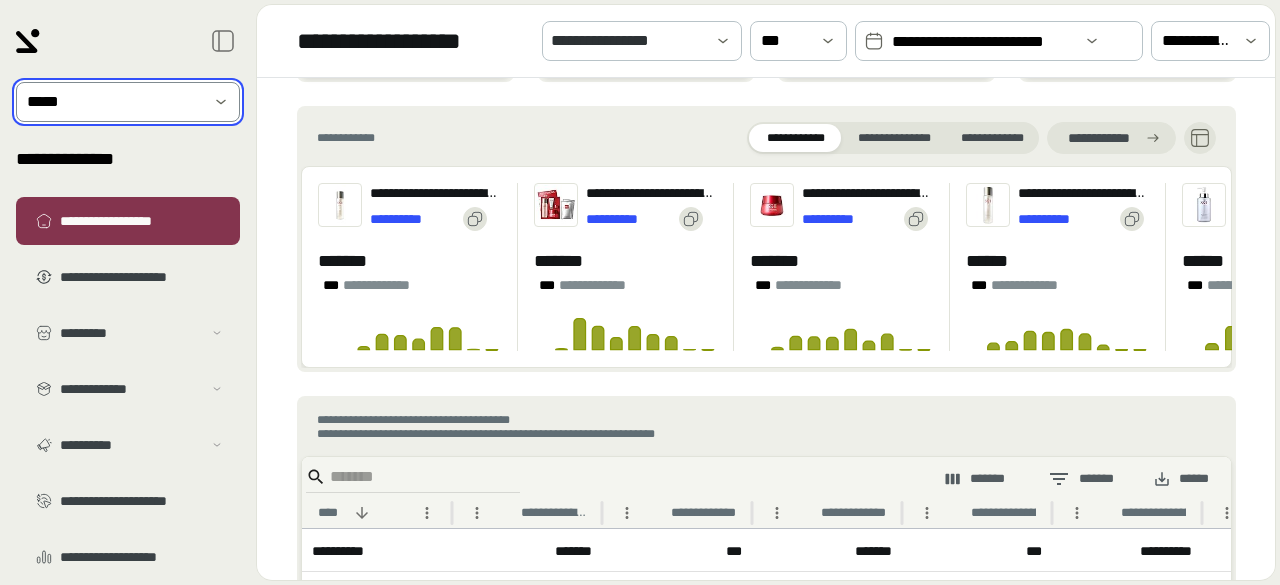 scroll, scrollTop: 999, scrollLeft: 0, axis: vertical 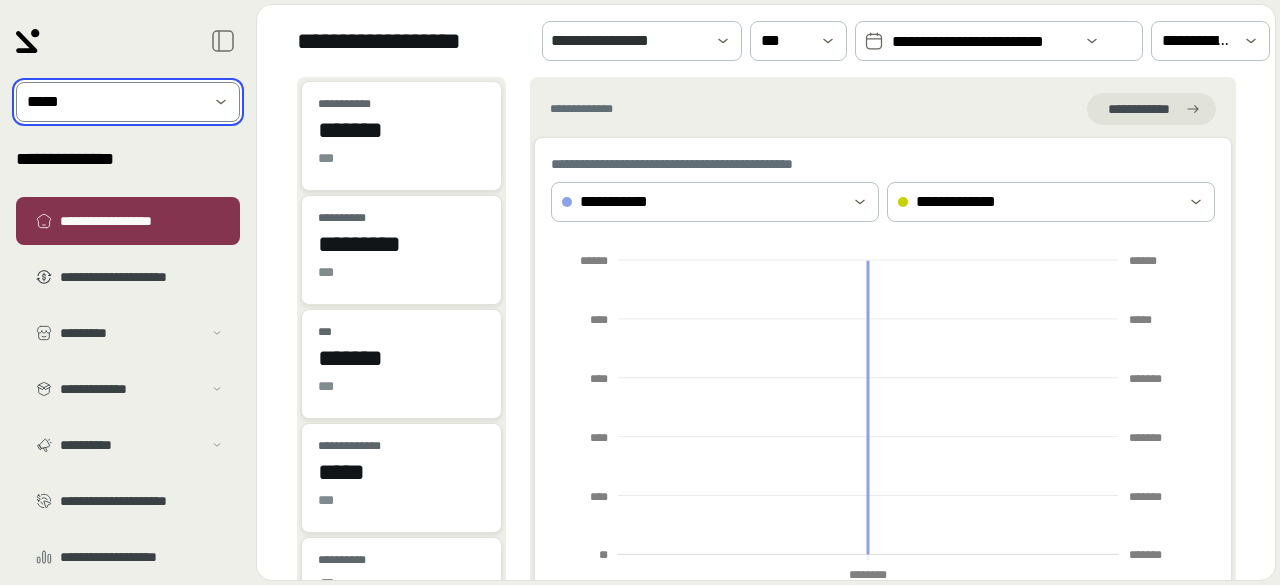 click on "**********" at bounding box center (983, 42) 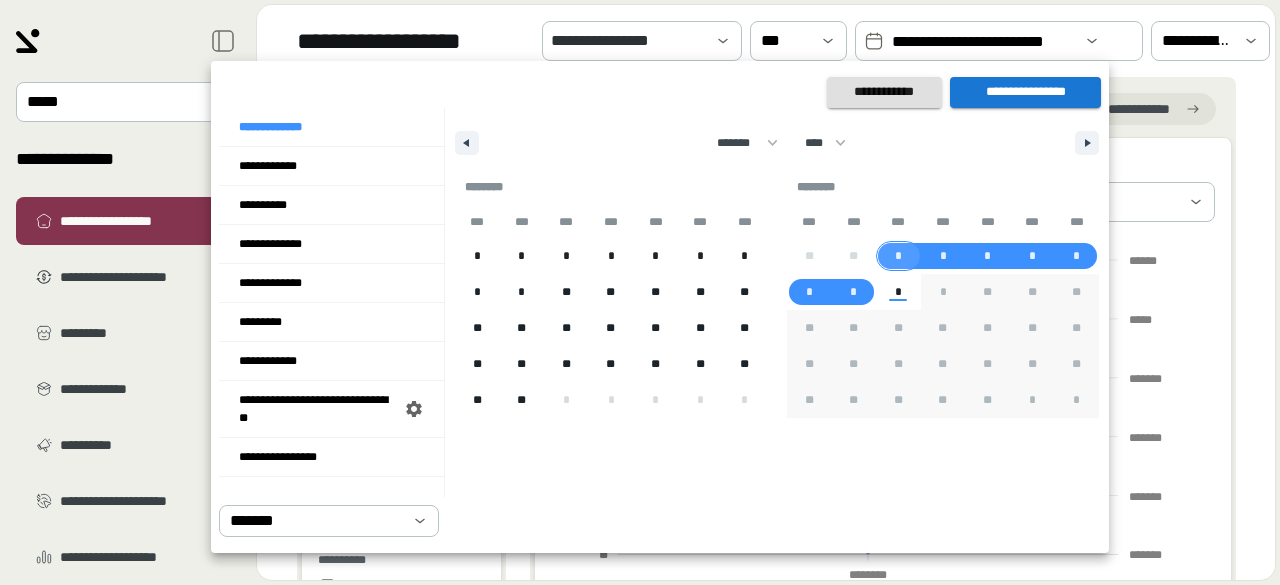 click on "*" at bounding box center [898, 256] 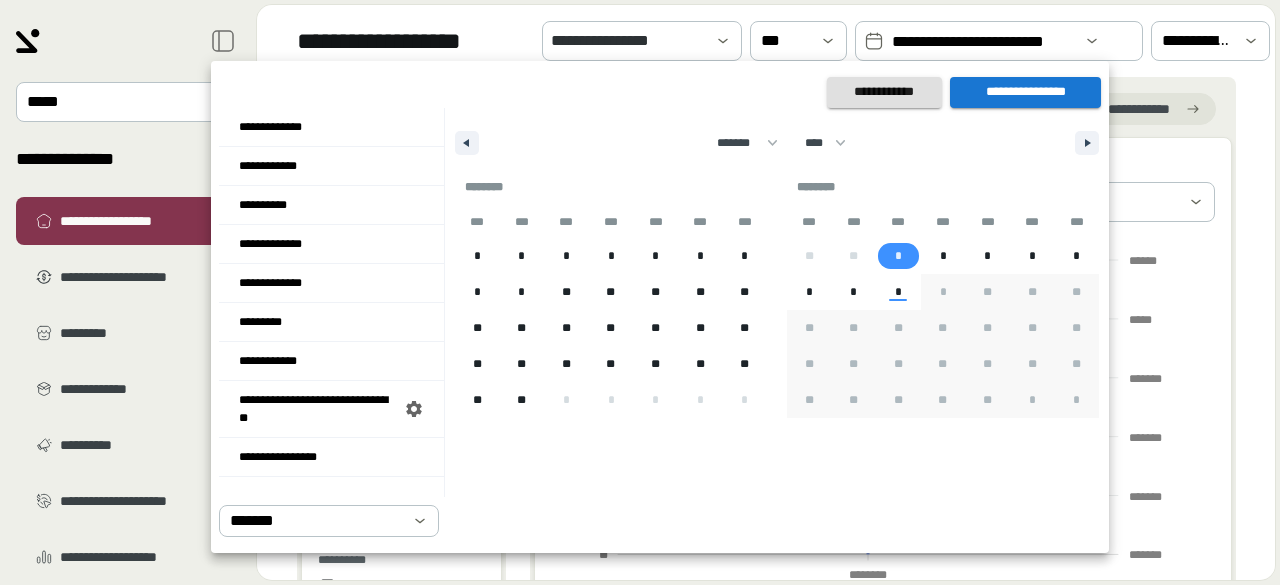 click on "**********" at bounding box center [1025, 92] 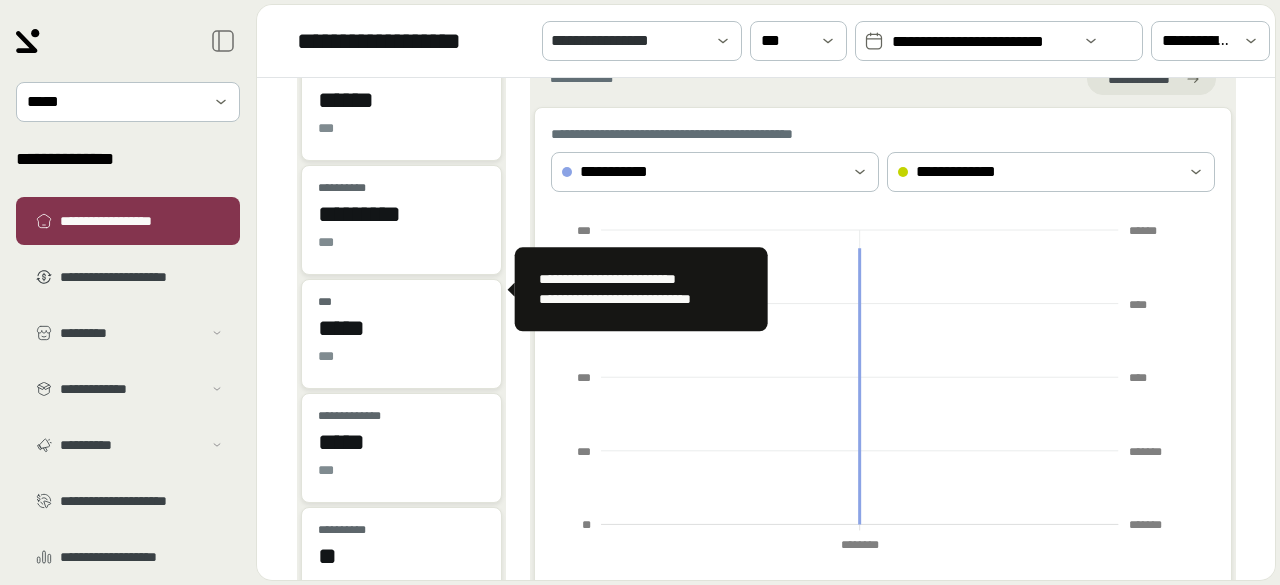 scroll, scrollTop: 0, scrollLeft: 0, axis: both 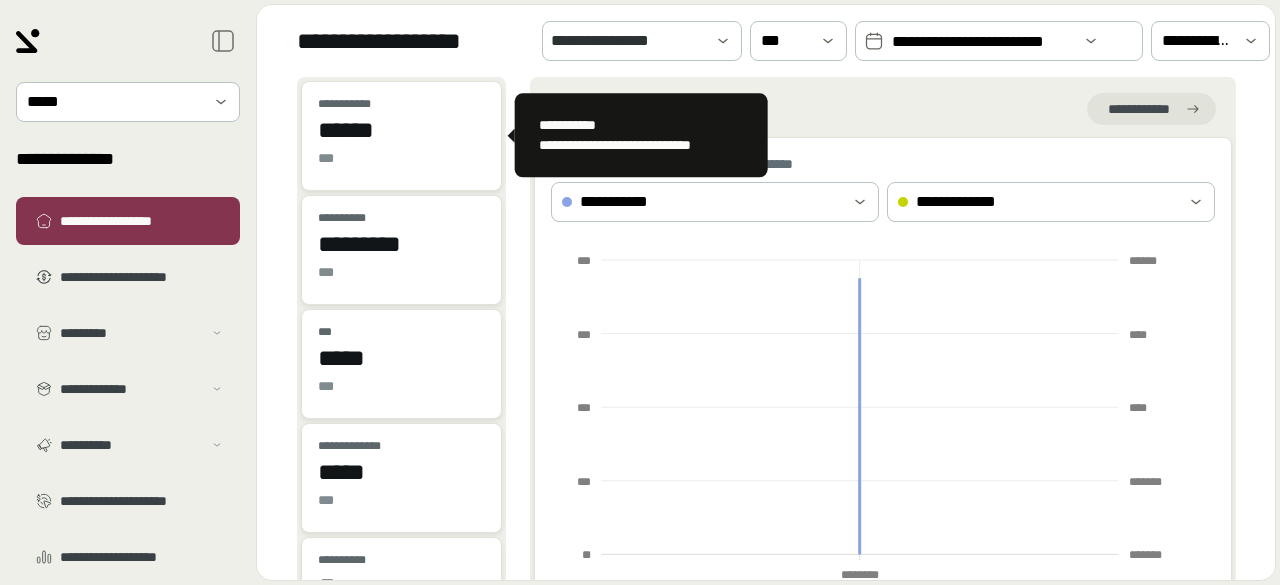 click on "******" at bounding box center (401, 130) 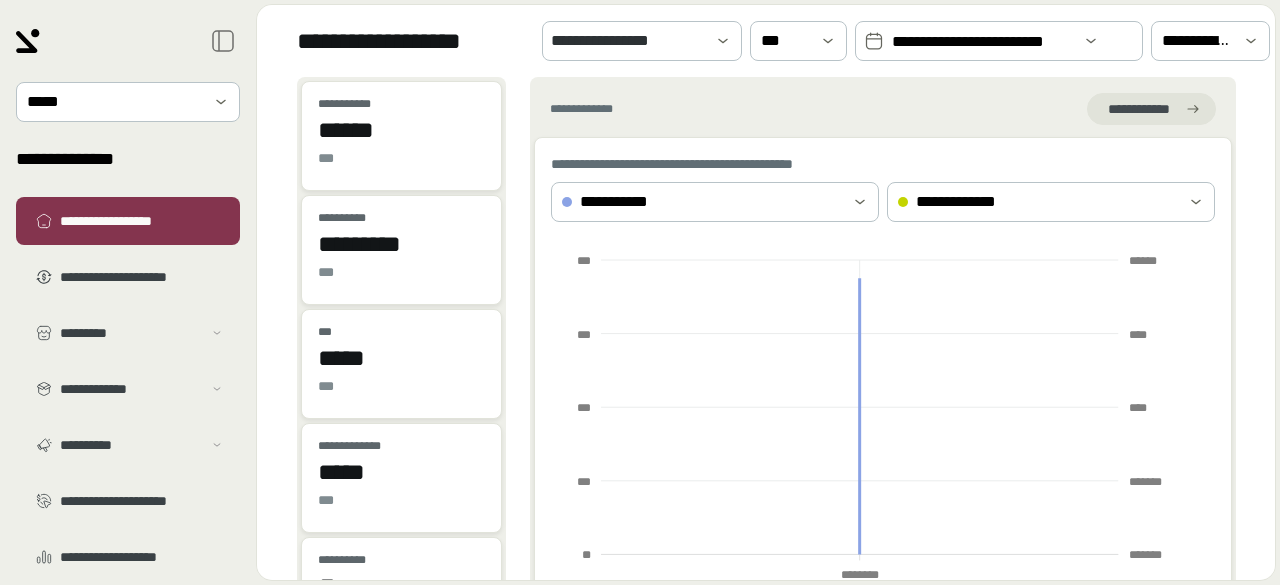 click on "**********" at bounding box center [982, 42] 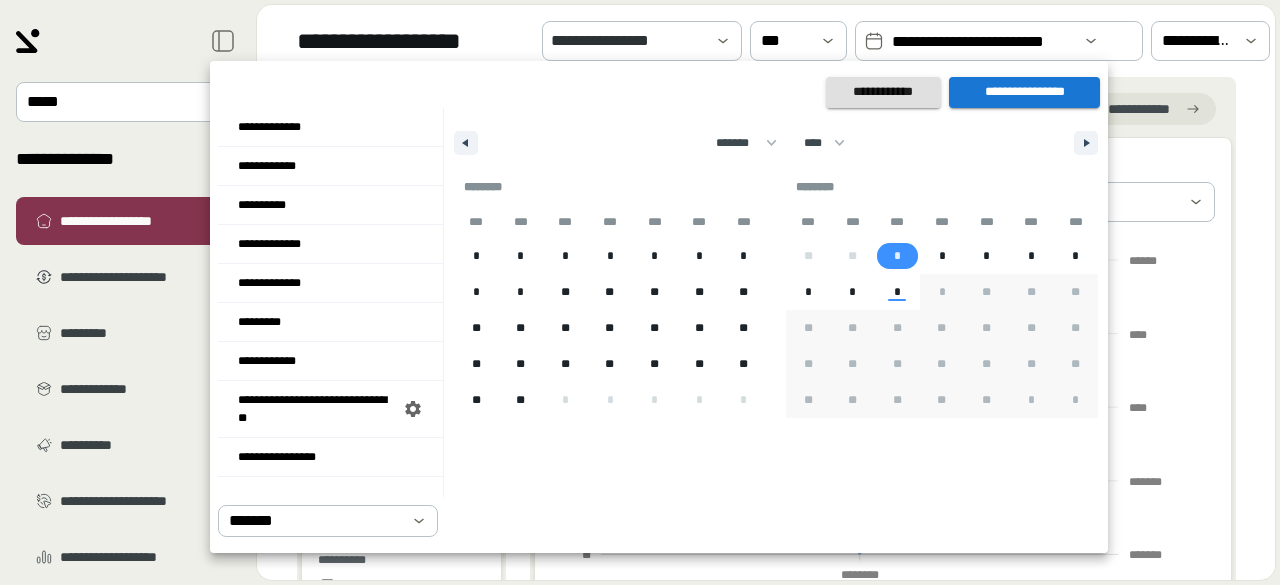 click at bounding box center (640, 292) 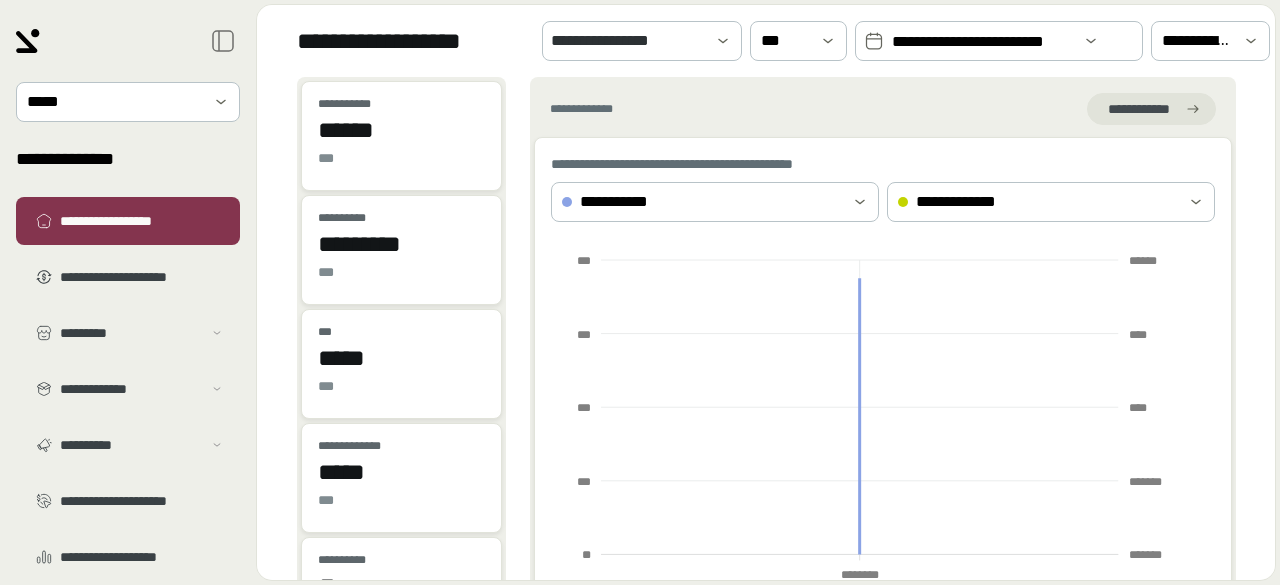 click on "**********" at bounding box center [766, 41] 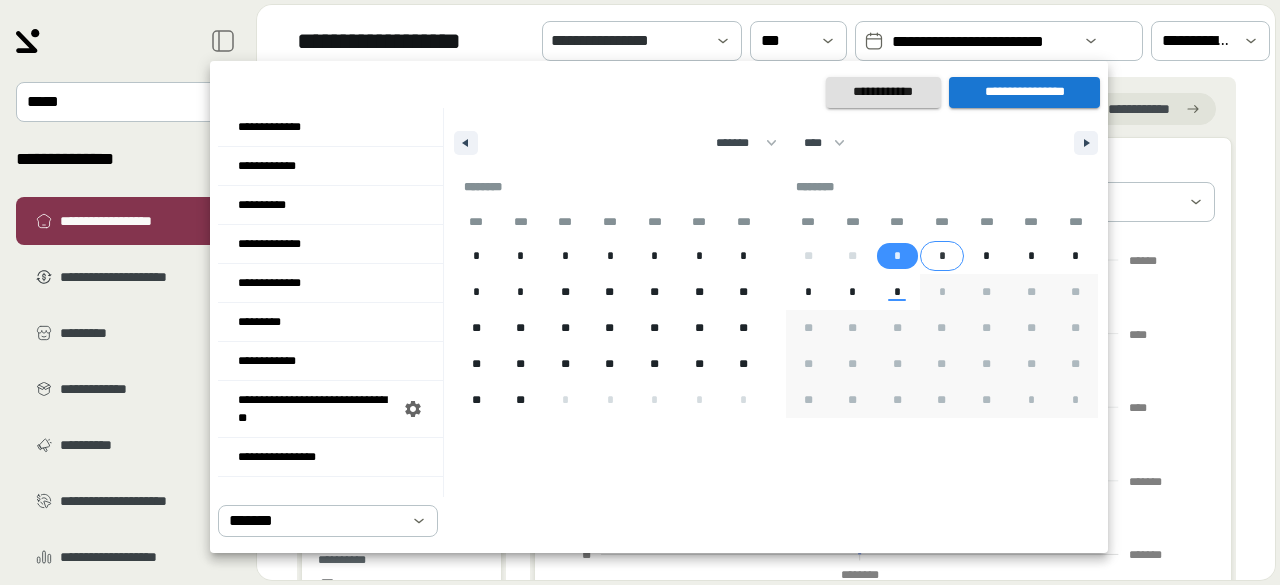 click on "*" at bounding box center [942, 256] 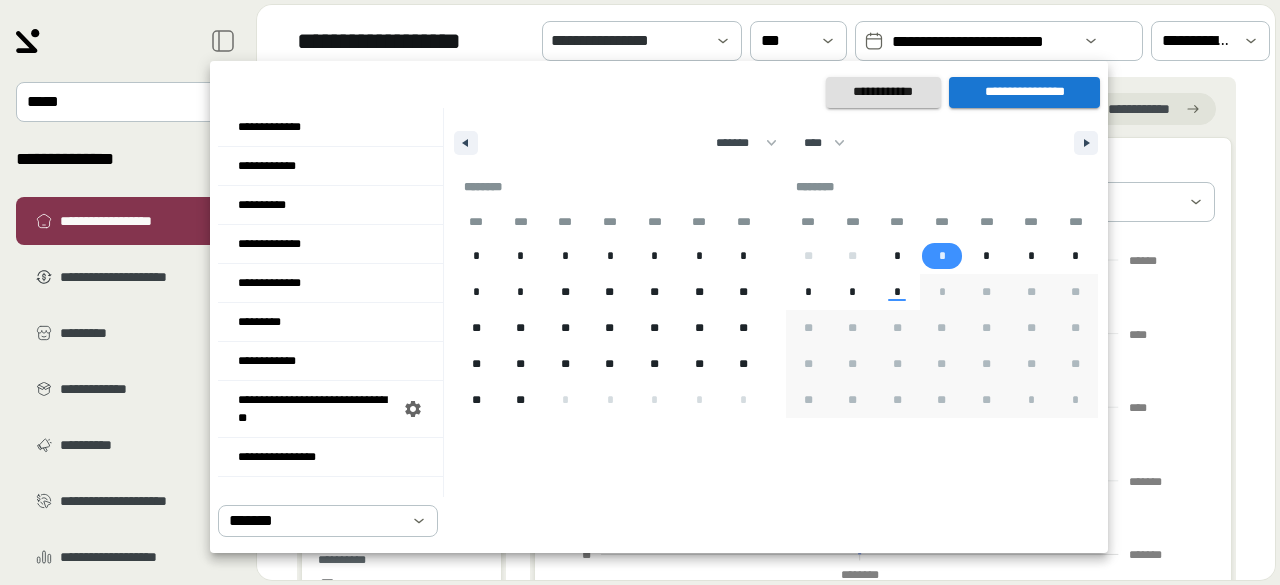 click on "**********" at bounding box center (1024, 92) 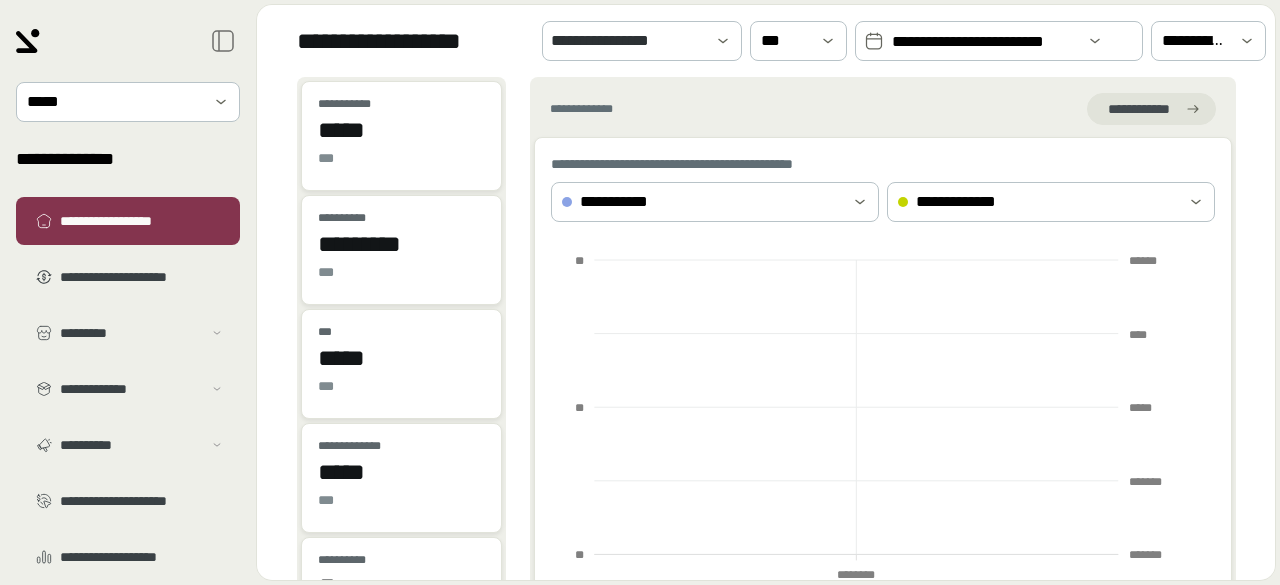 click on "**********" at bounding box center (766, 41) 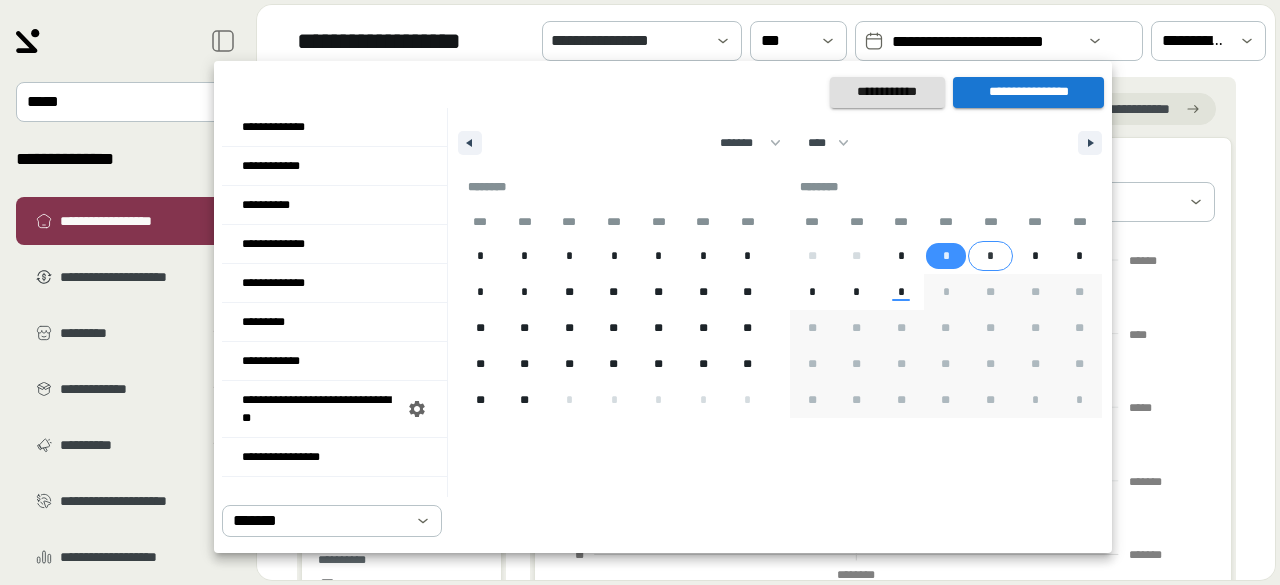 click on "*" at bounding box center (990, 256) 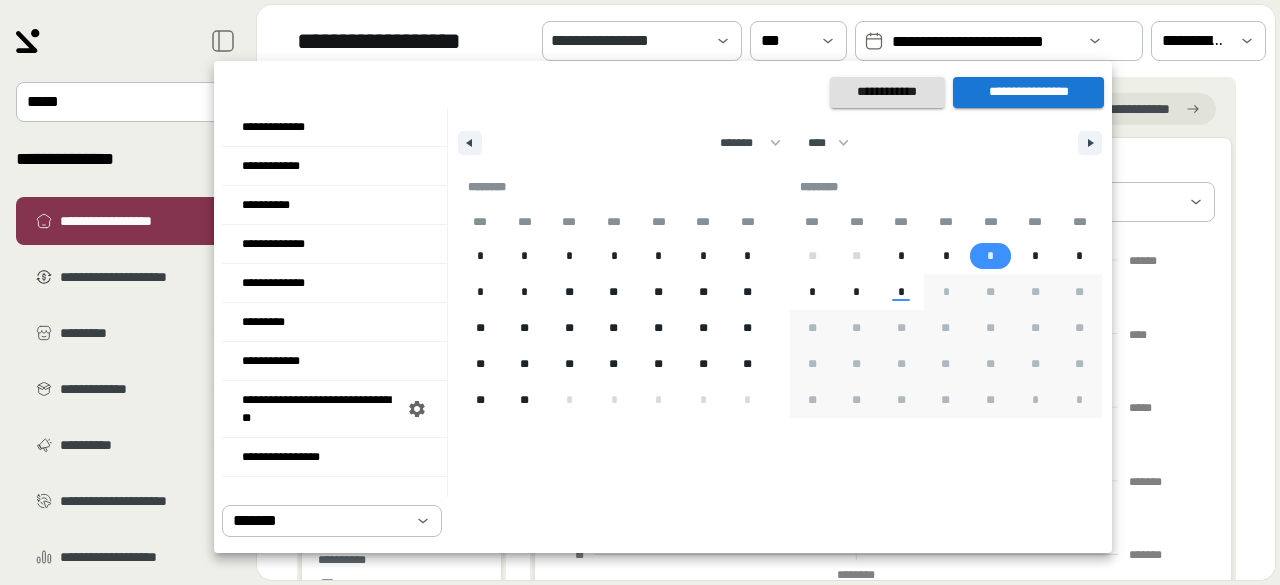click on "**********" at bounding box center [1028, 92] 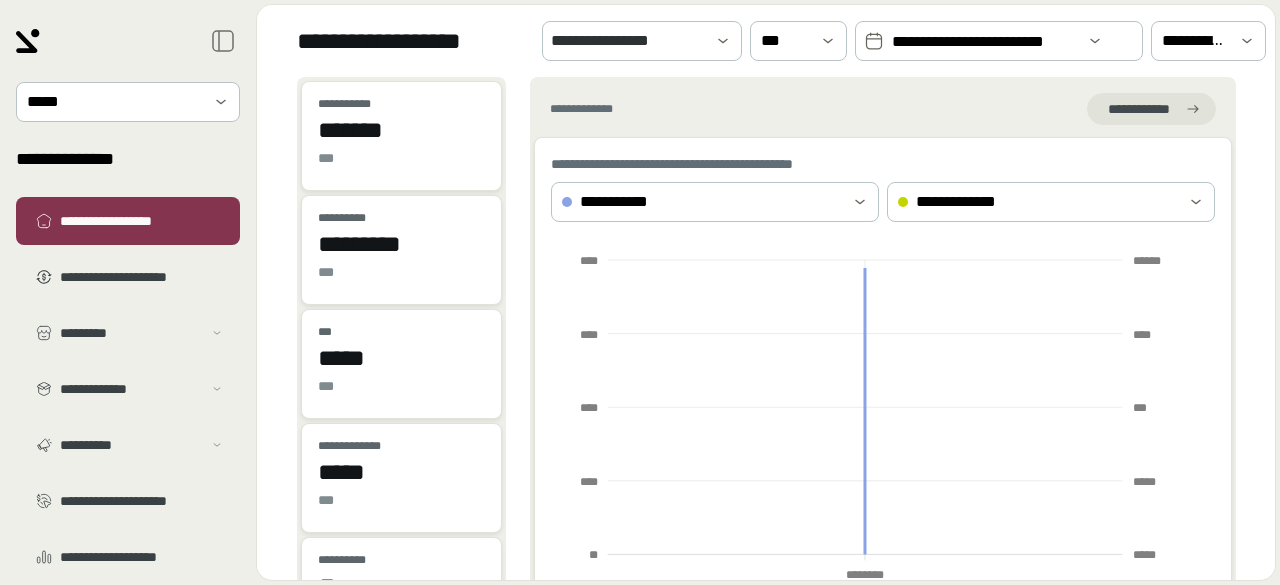 click on "**********" at bounding box center (999, 41) 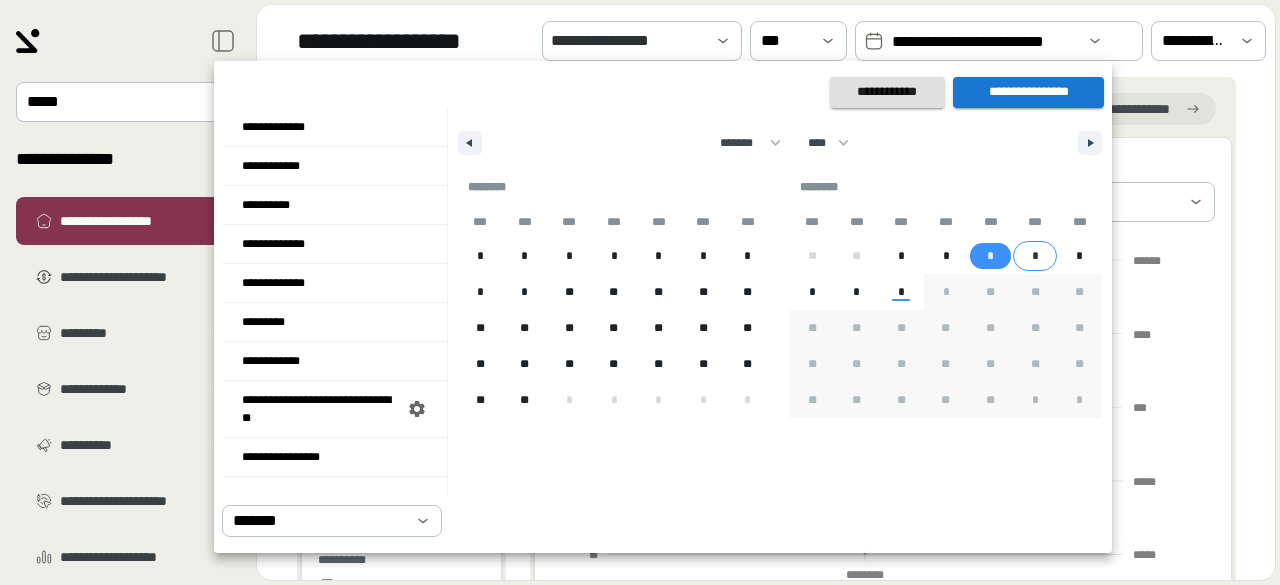 click on "*" at bounding box center [1035, 256] 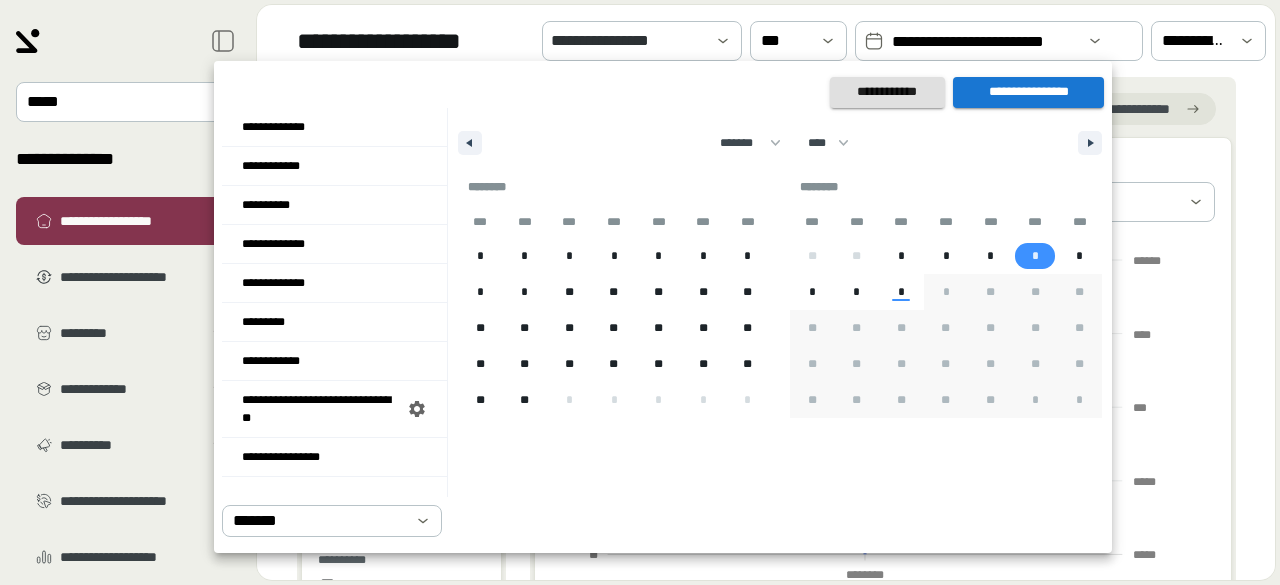 click on "**********" at bounding box center [1028, 92] 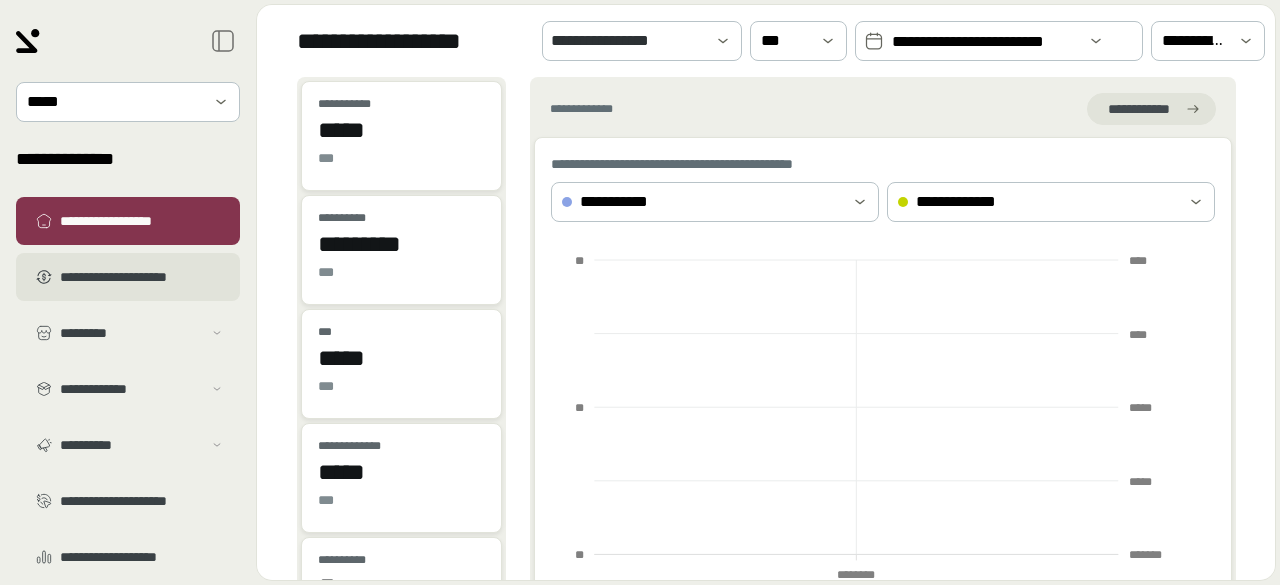 click on "**********" at bounding box center (142, 277) 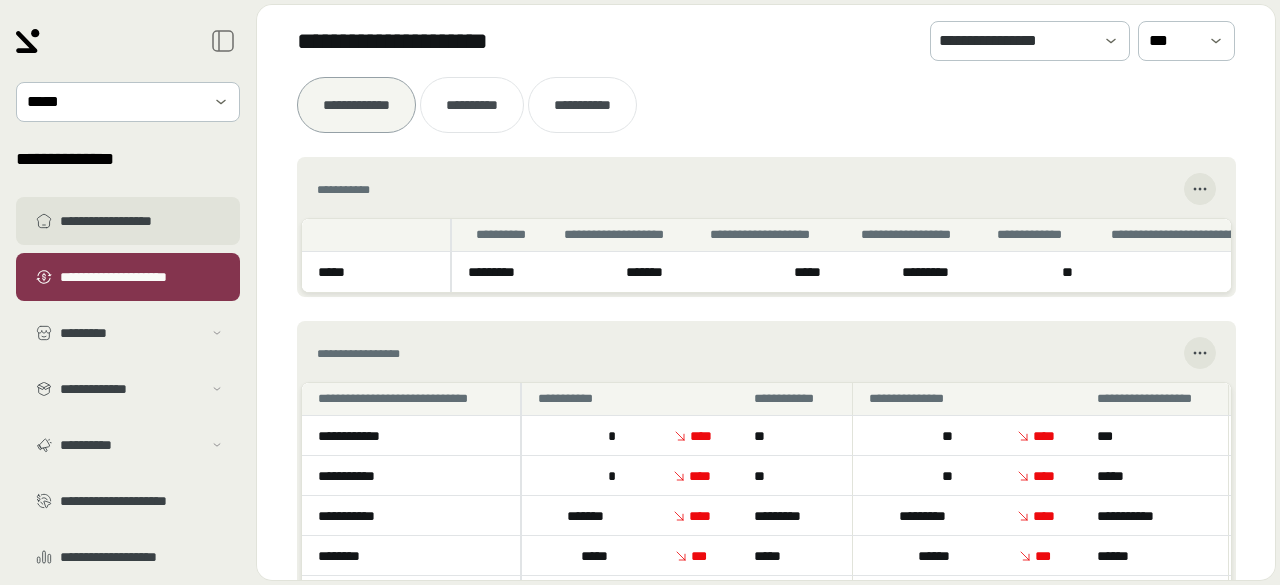 click on "**********" at bounding box center (128, 221) 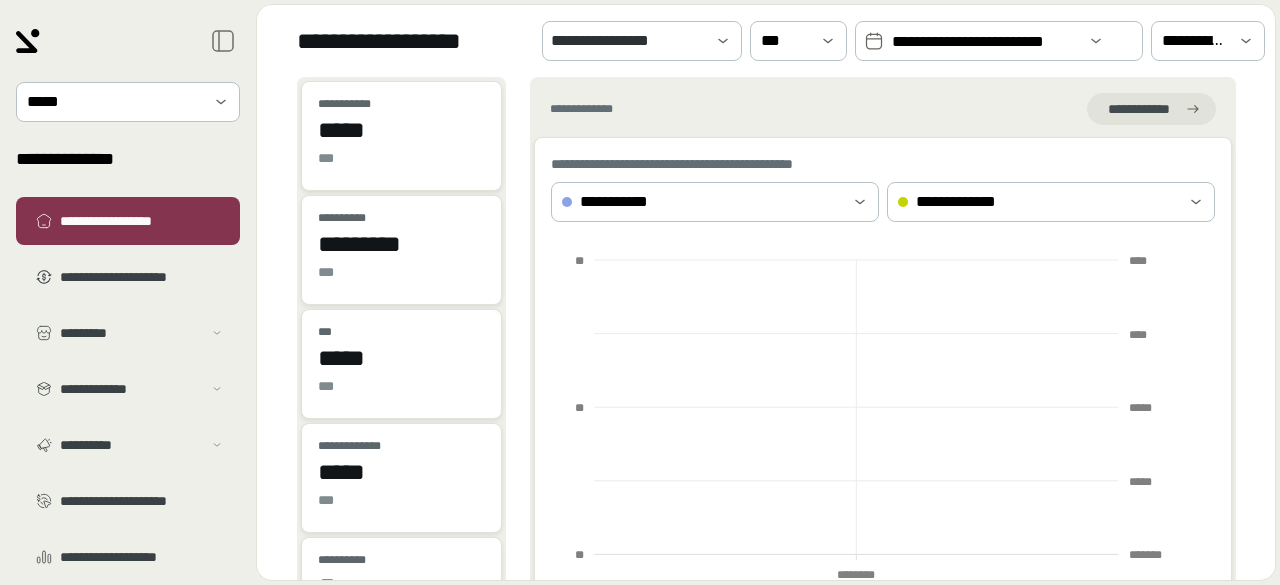 click on "**********" at bounding box center (985, 42) 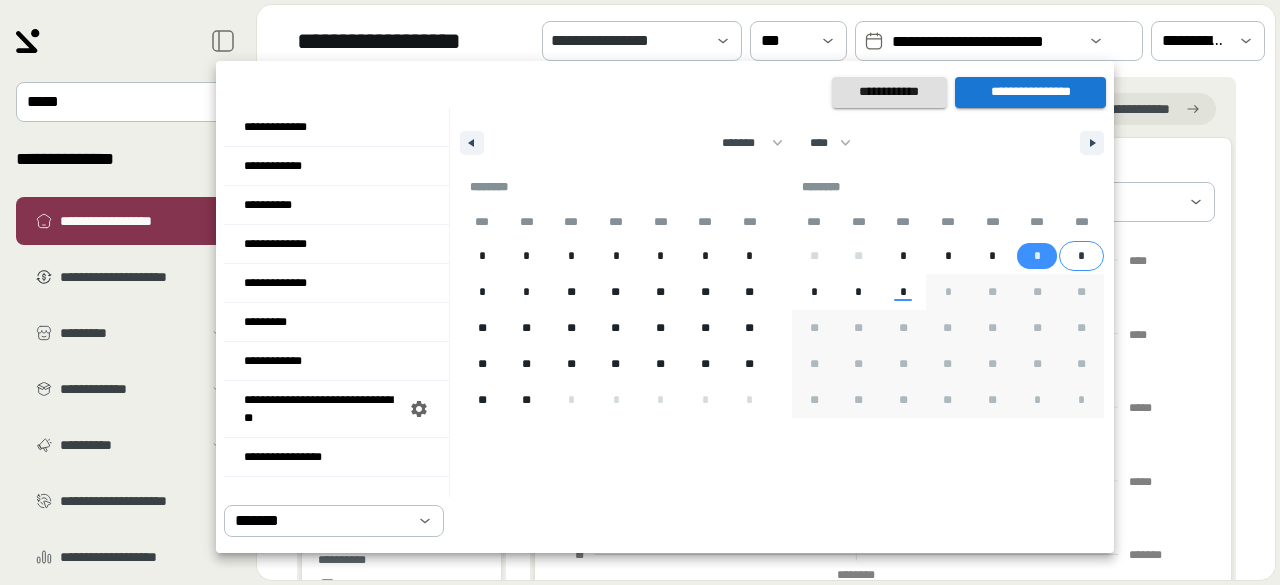 click on "*" at bounding box center [1081, 256] 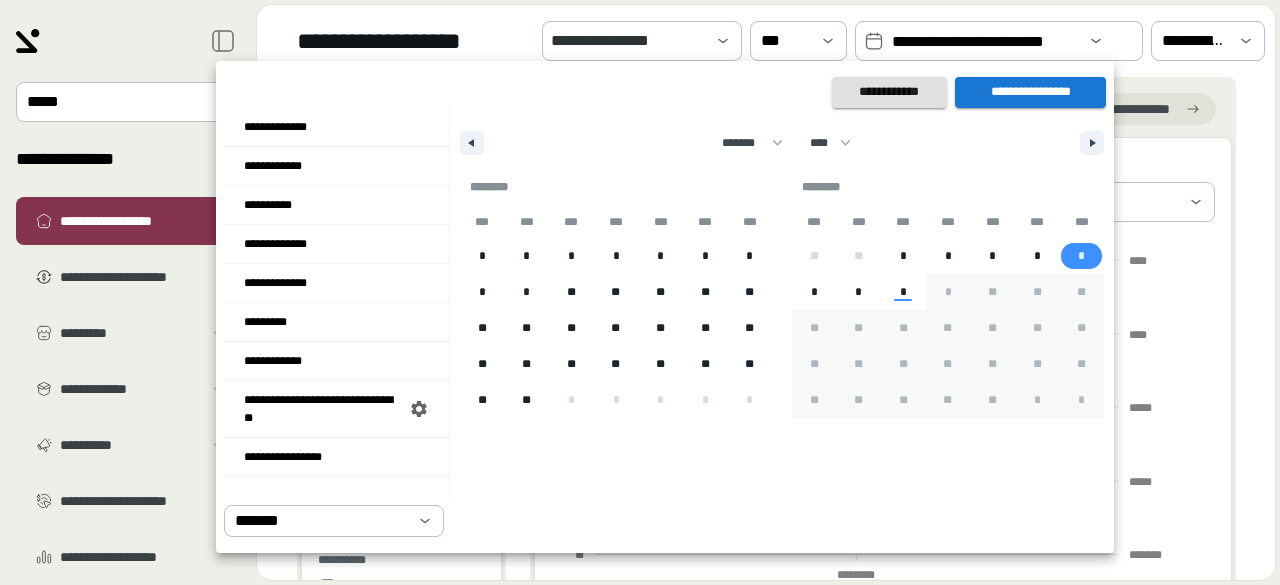 click on "**********" at bounding box center (1030, 92) 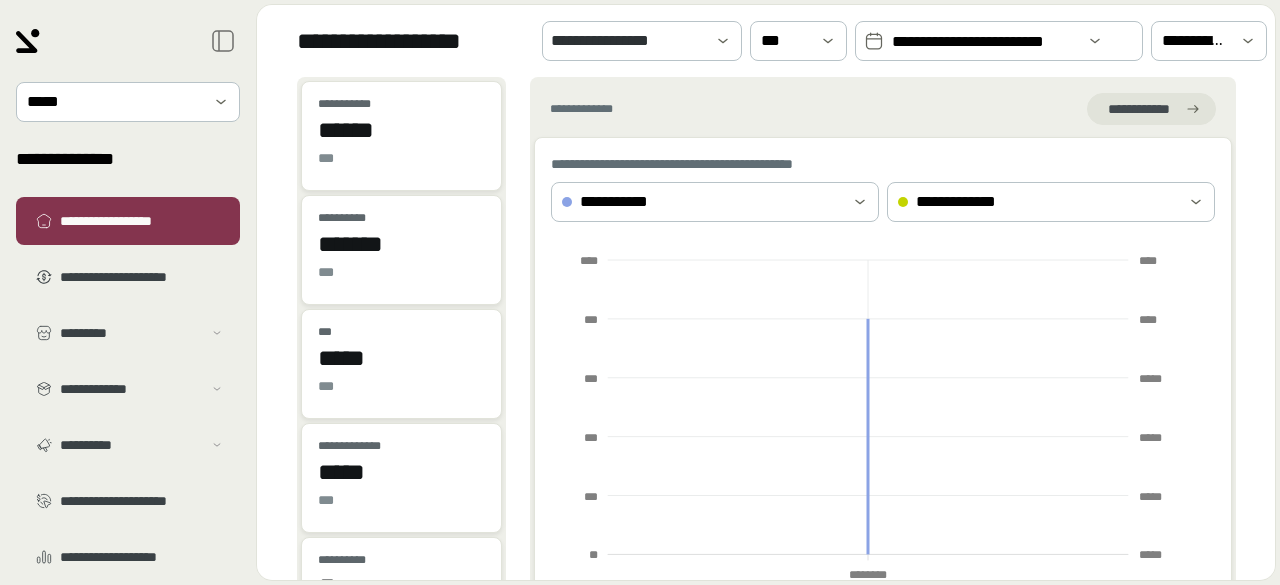 click on "**********" at bounding box center [984, 42] 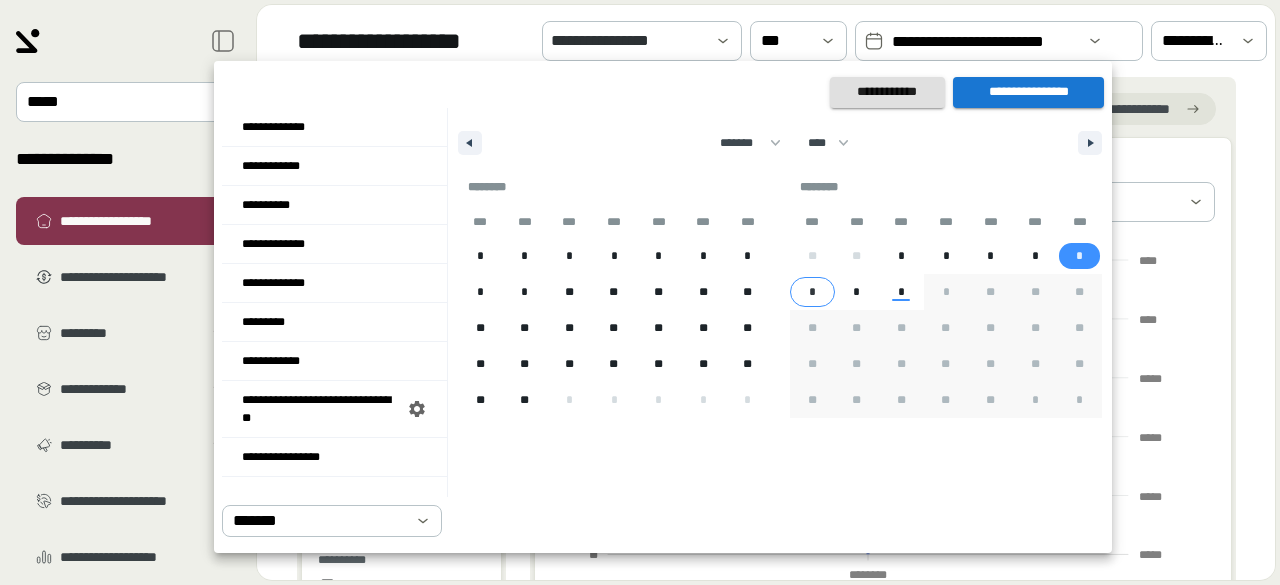 click on "*" at bounding box center [812, 292] 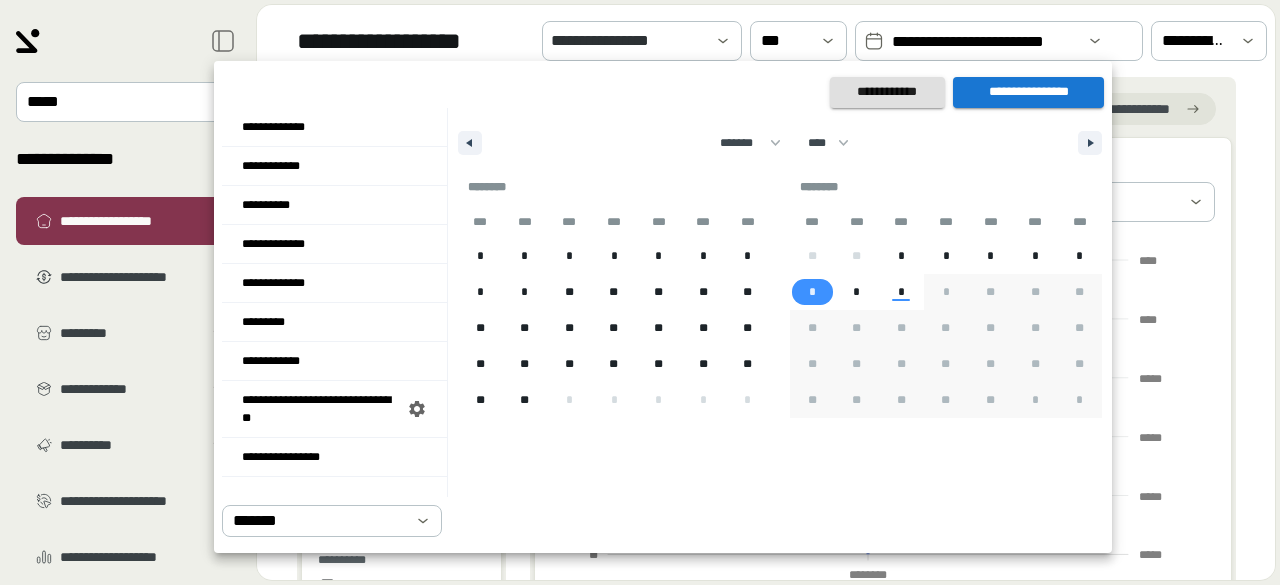 click on "*" at bounding box center (812, 292) 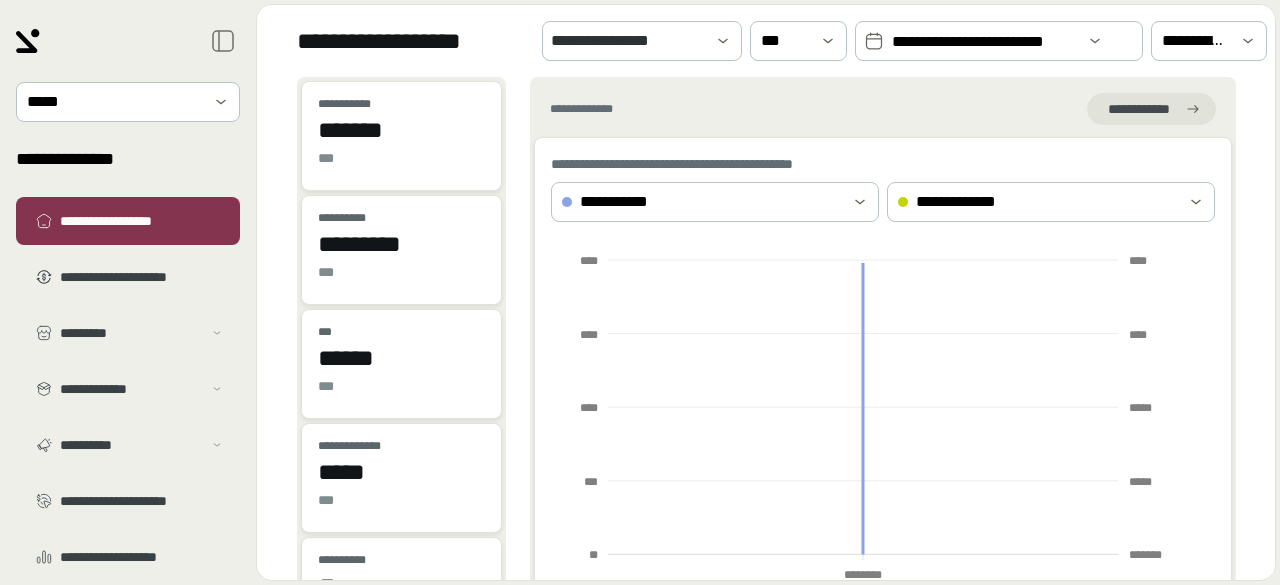 click on "**********" at bounding box center (984, 42) 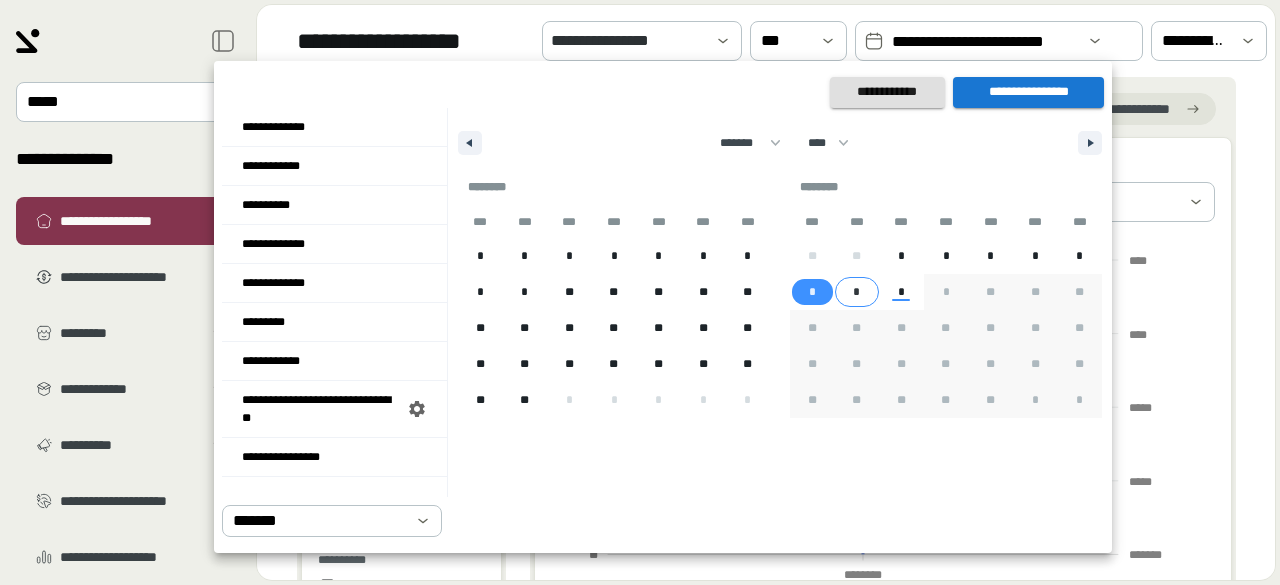 drag, startPoint x: 854, startPoint y: 287, endPoint x: 863, endPoint y: 249, distance: 39.051247 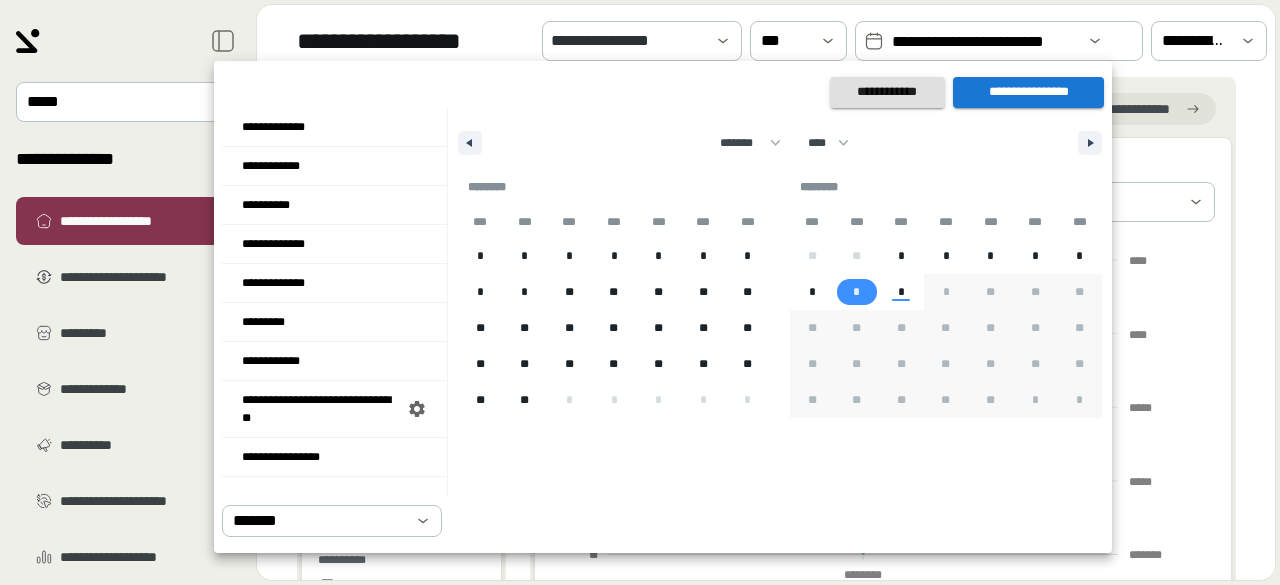 click on "**********" at bounding box center [1028, 92] 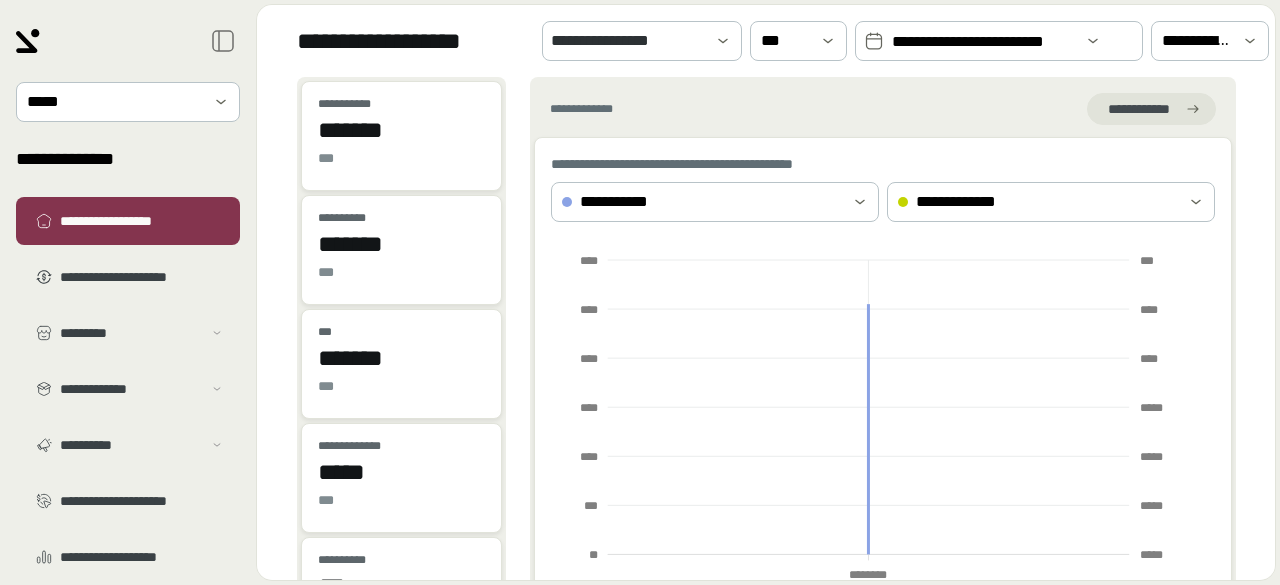 click on "**********" at bounding box center (999, 41) 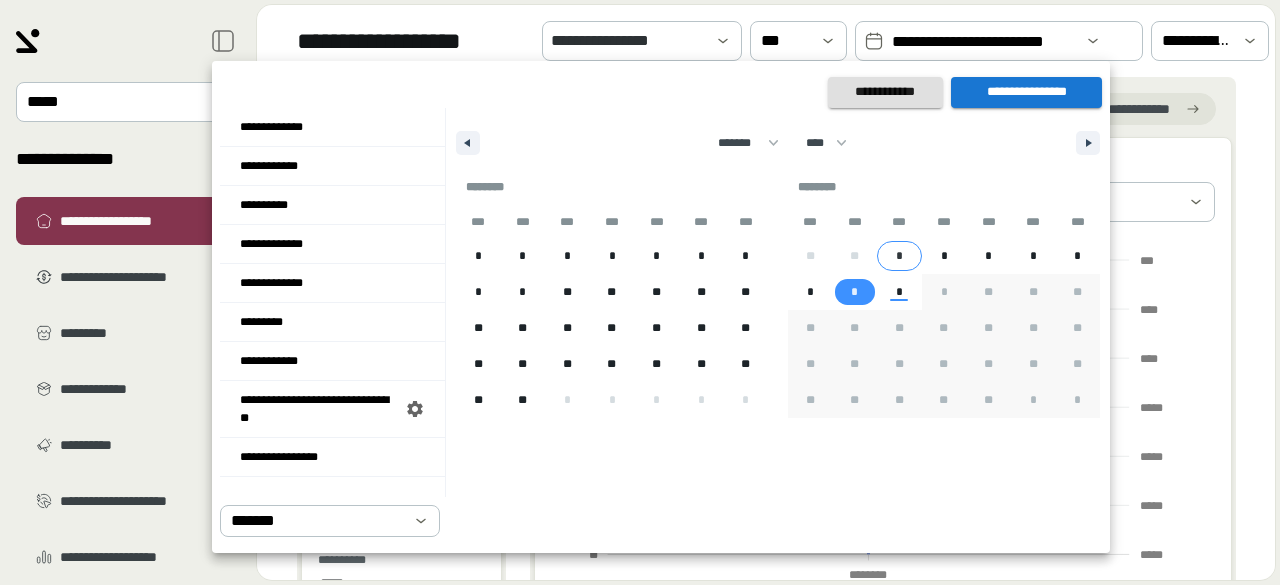 click on "*" at bounding box center [899, 256] 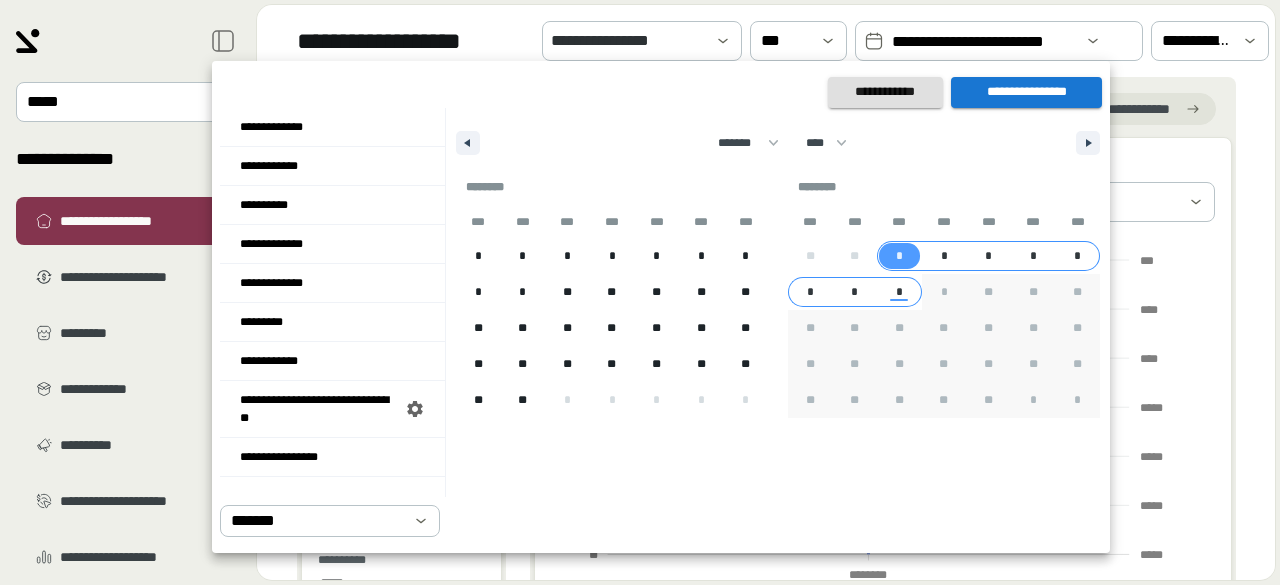 click on "*" at bounding box center (855, 292) 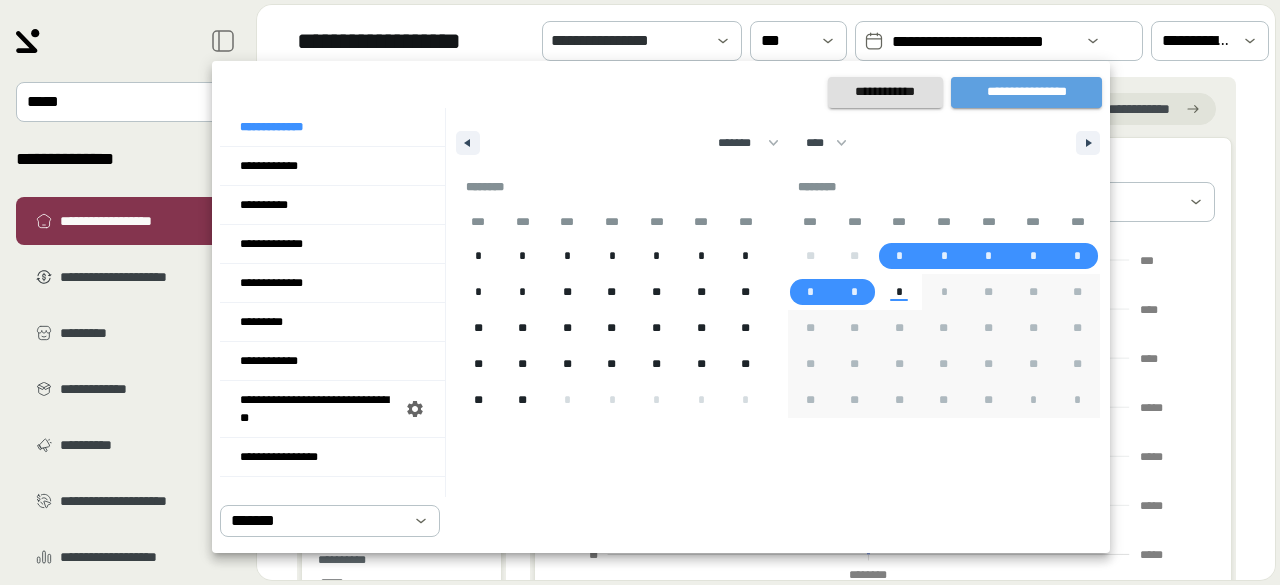 click on "**********" at bounding box center (1026, 92) 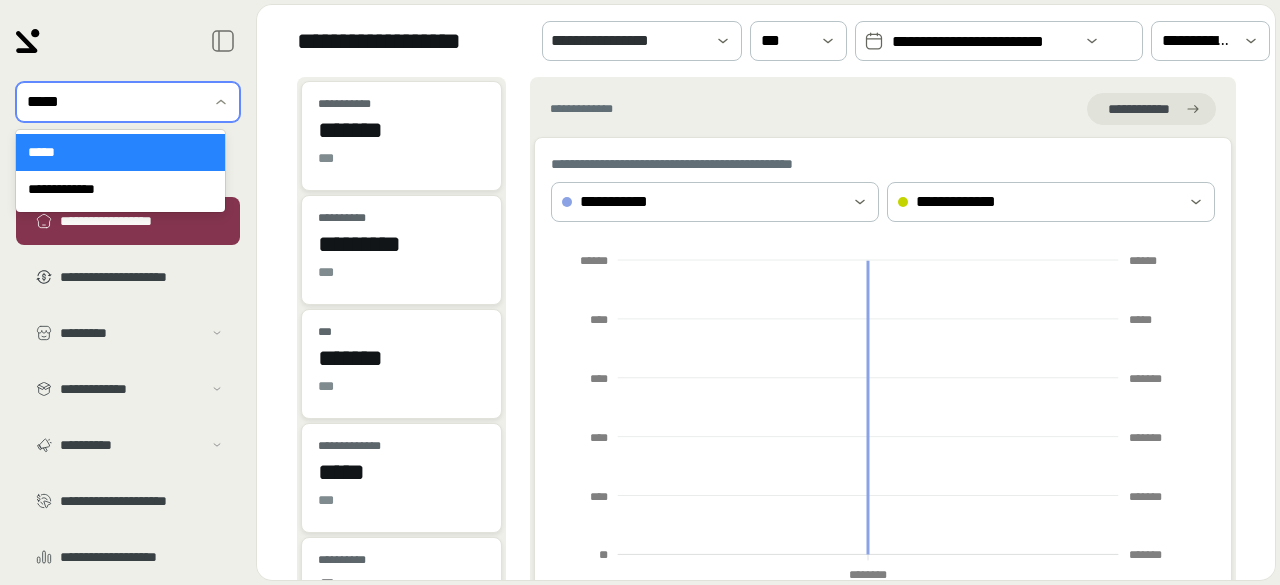 click at bounding box center (114, 102) 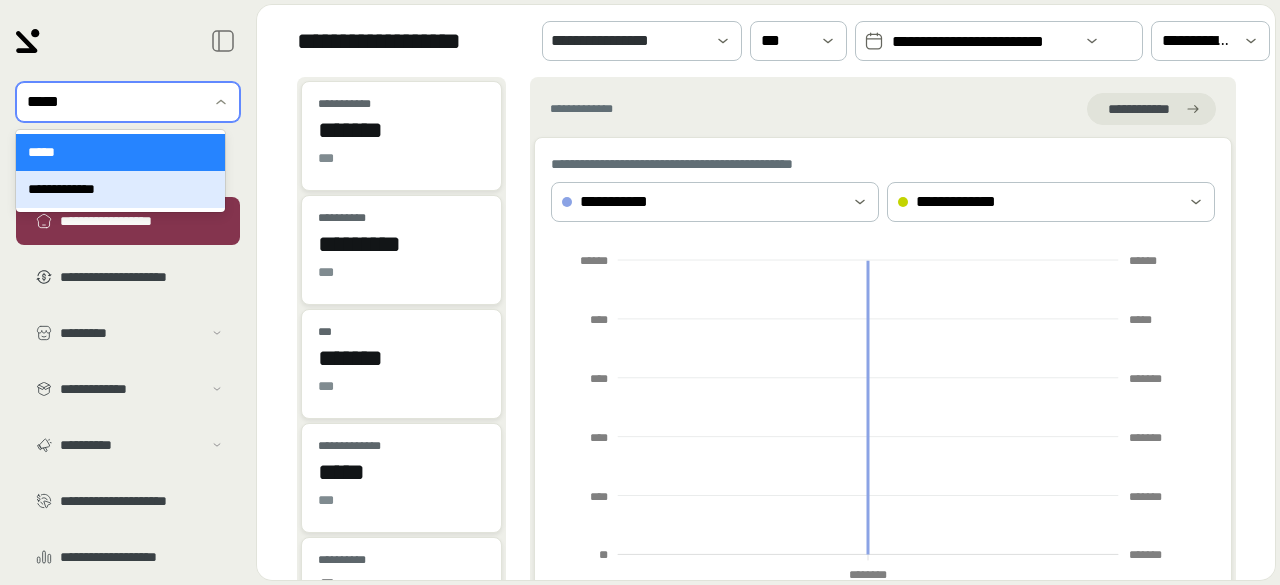 click on "**********" at bounding box center (120, 189) 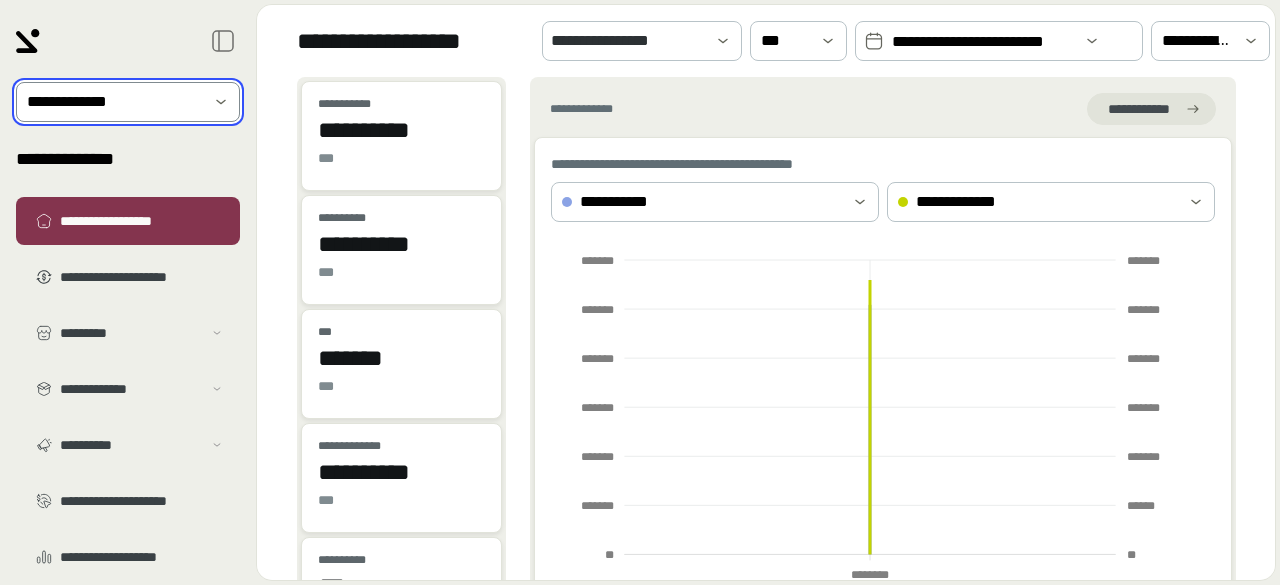 click on "**********" at bounding box center (983, 42) 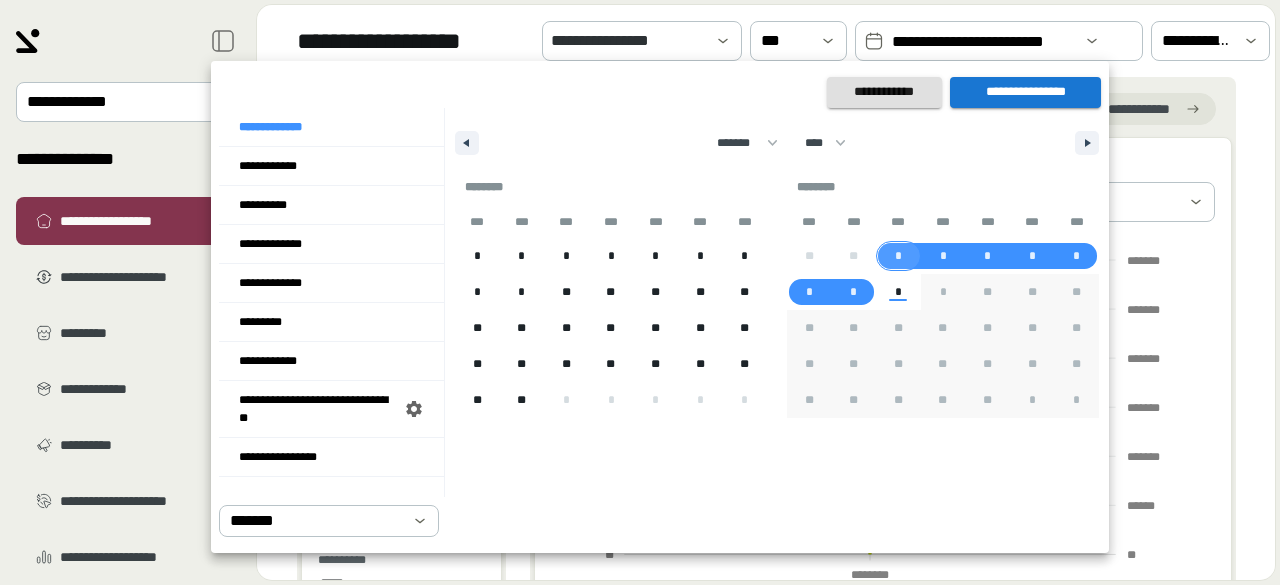 click on "*" at bounding box center (898, 256) 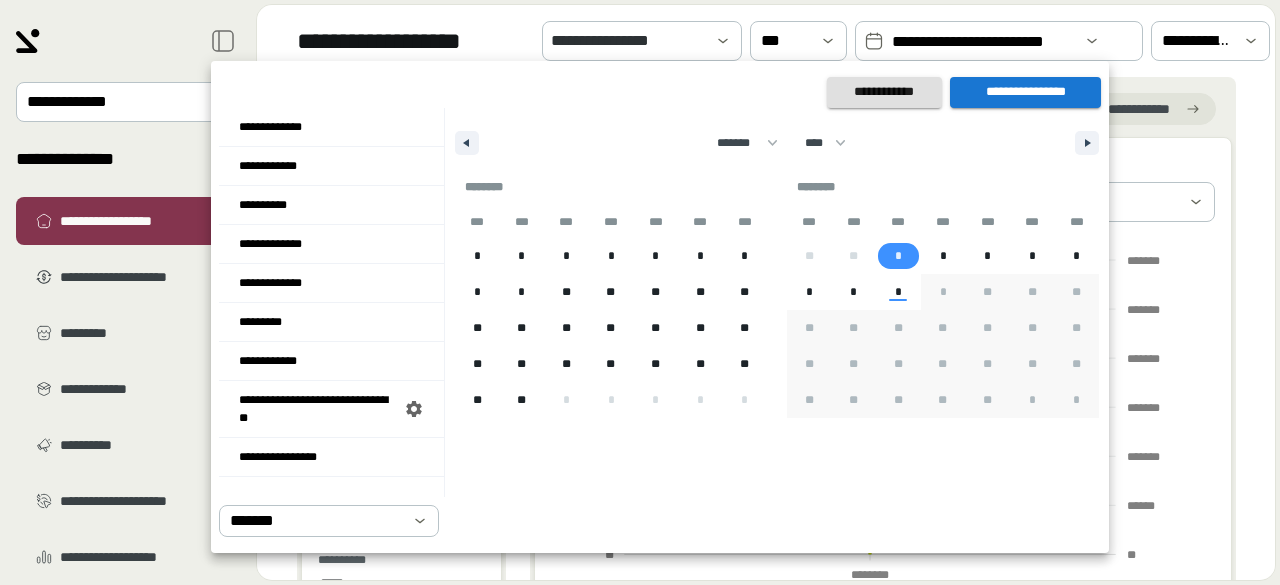 click on "**********" at bounding box center [1025, 92] 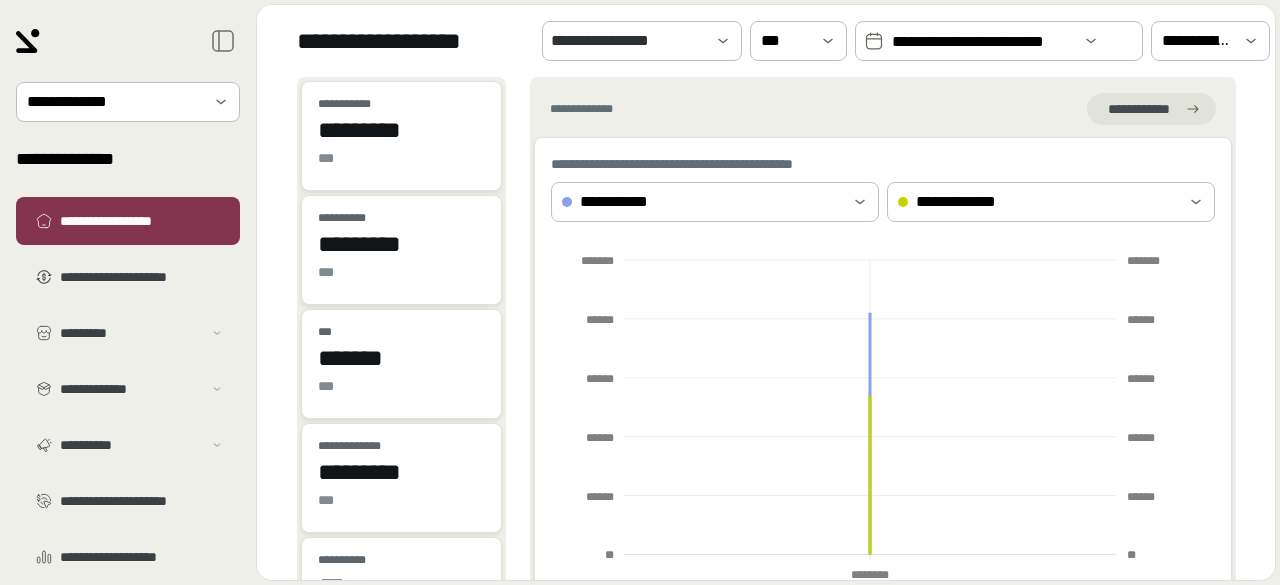 click on "**********" at bounding box center (982, 42) 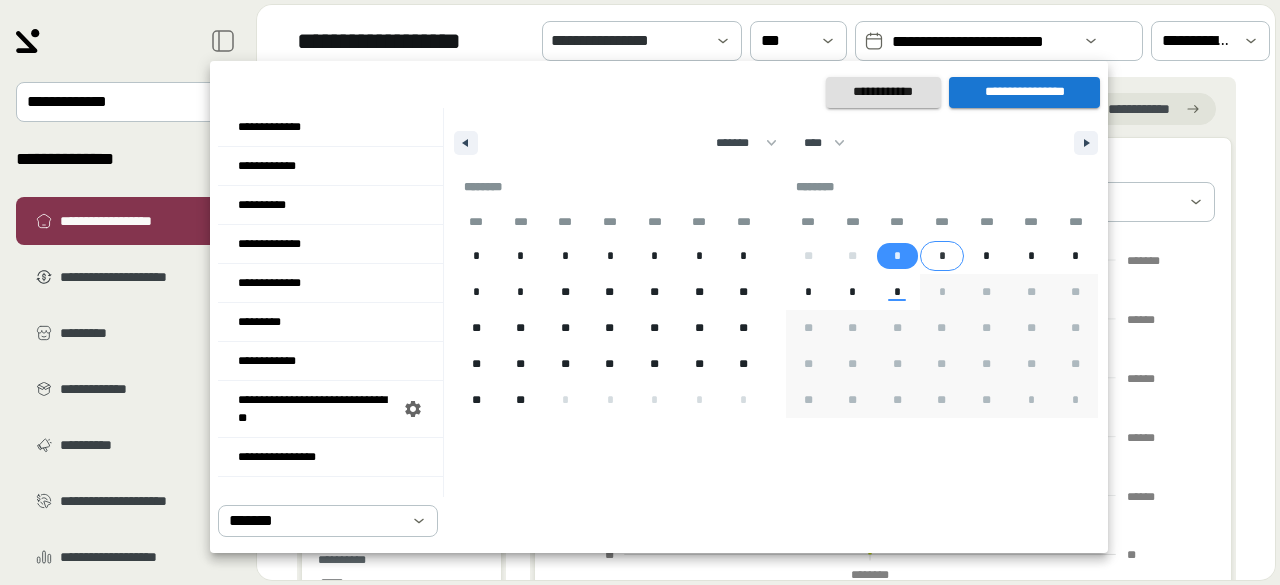 click on "*" at bounding box center [942, 256] 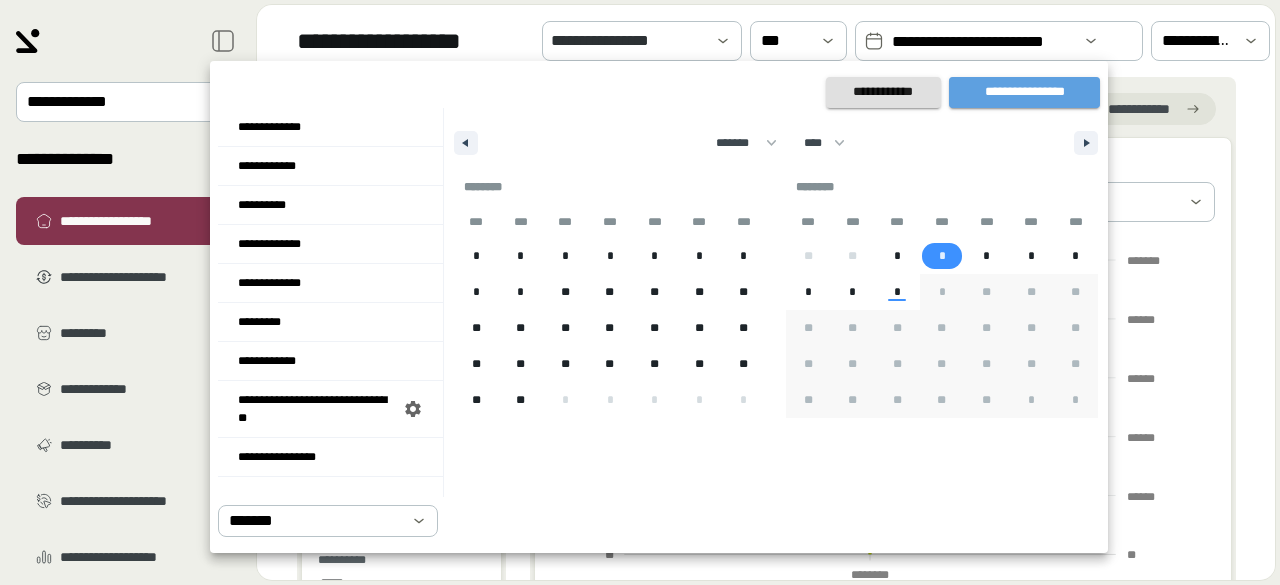 click on "**********" at bounding box center (1024, 92) 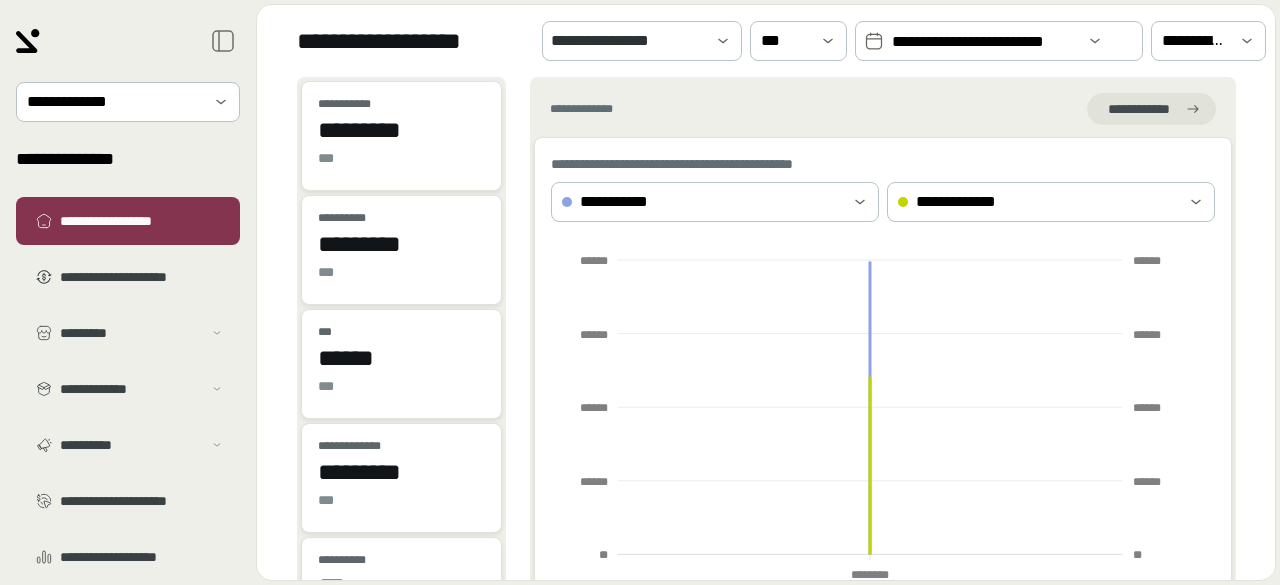 click on "**********" at bounding box center (984, 42) 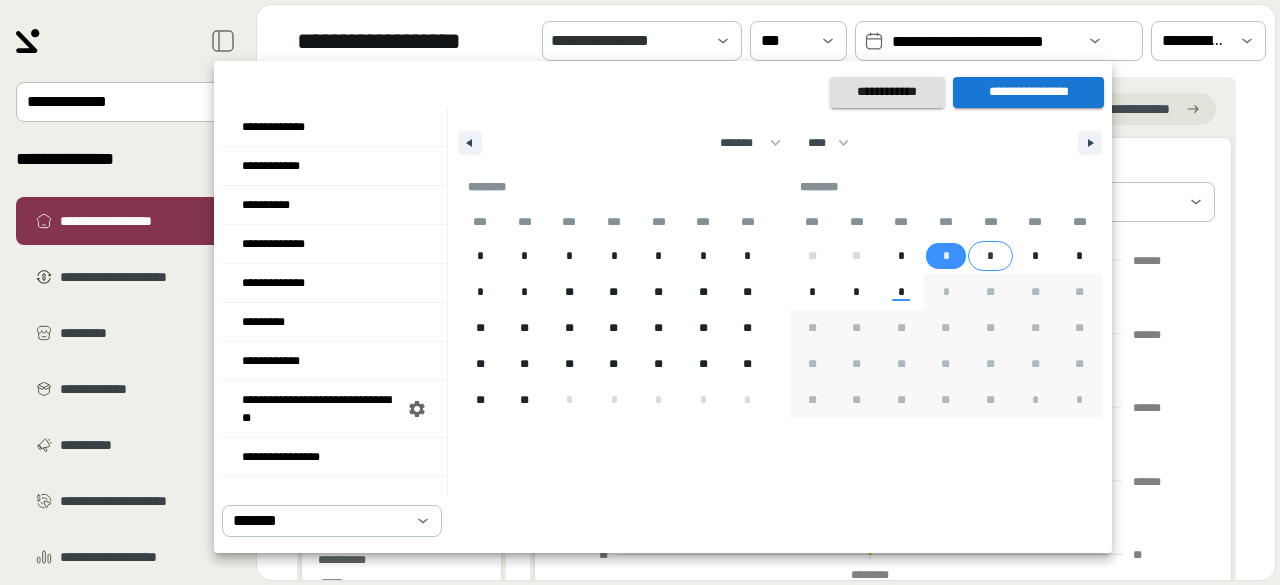 click on "*" at bounding box center [990, 256] 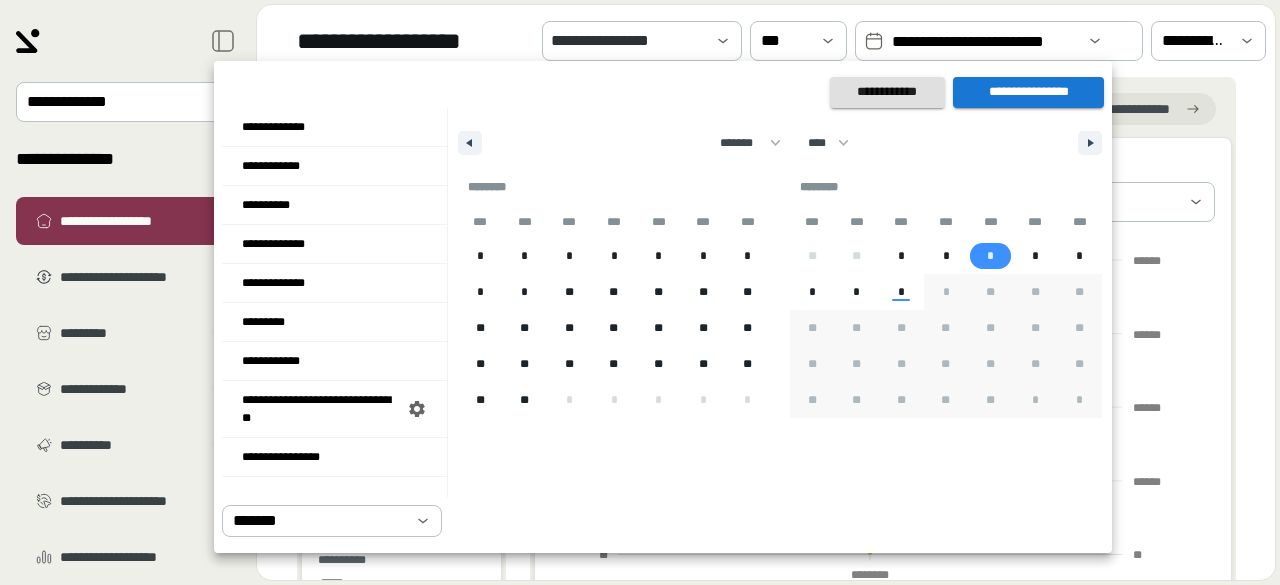 click on "**********" at bounding box center [1028, 92] 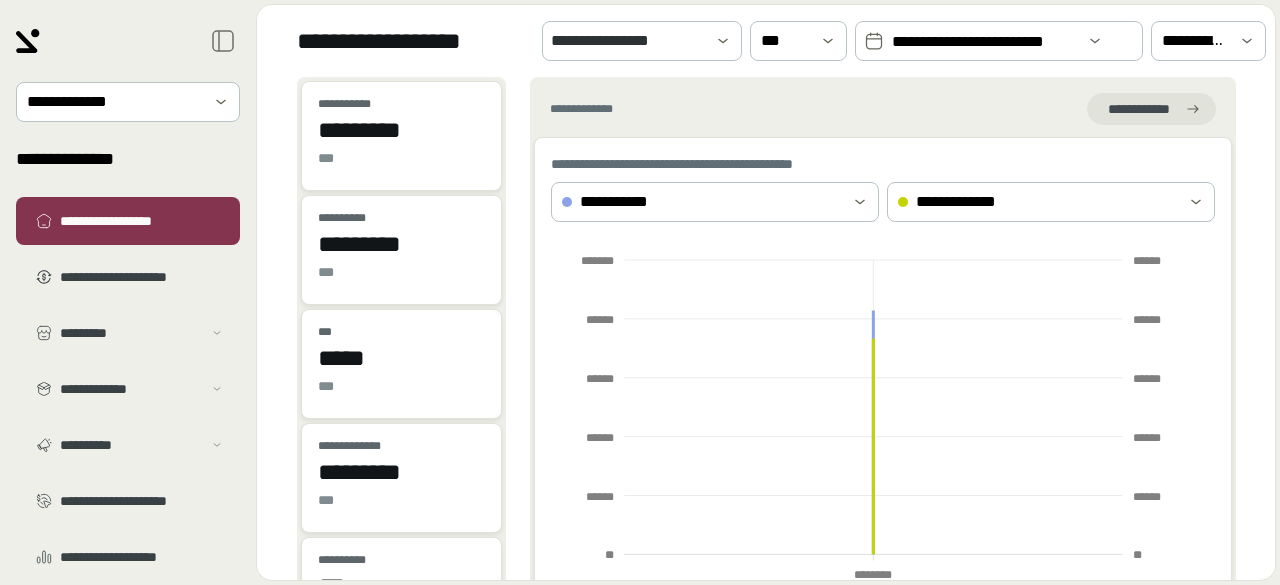 click on "**********" at bounding box center (999, 41) 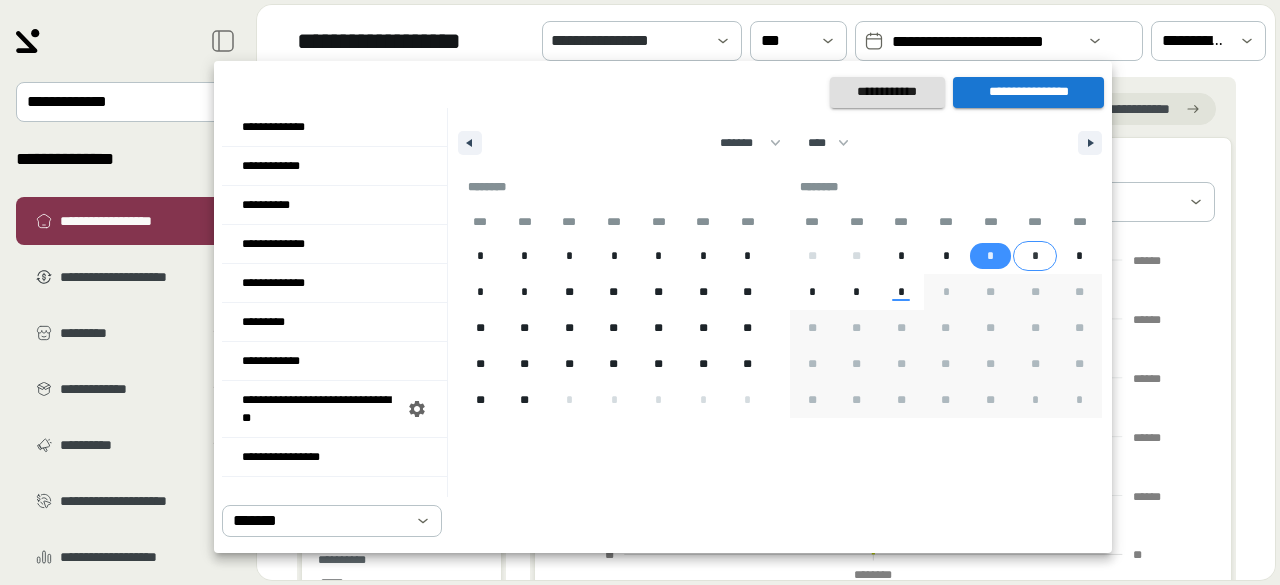 click on "*" at bounding box center [1035, 256] 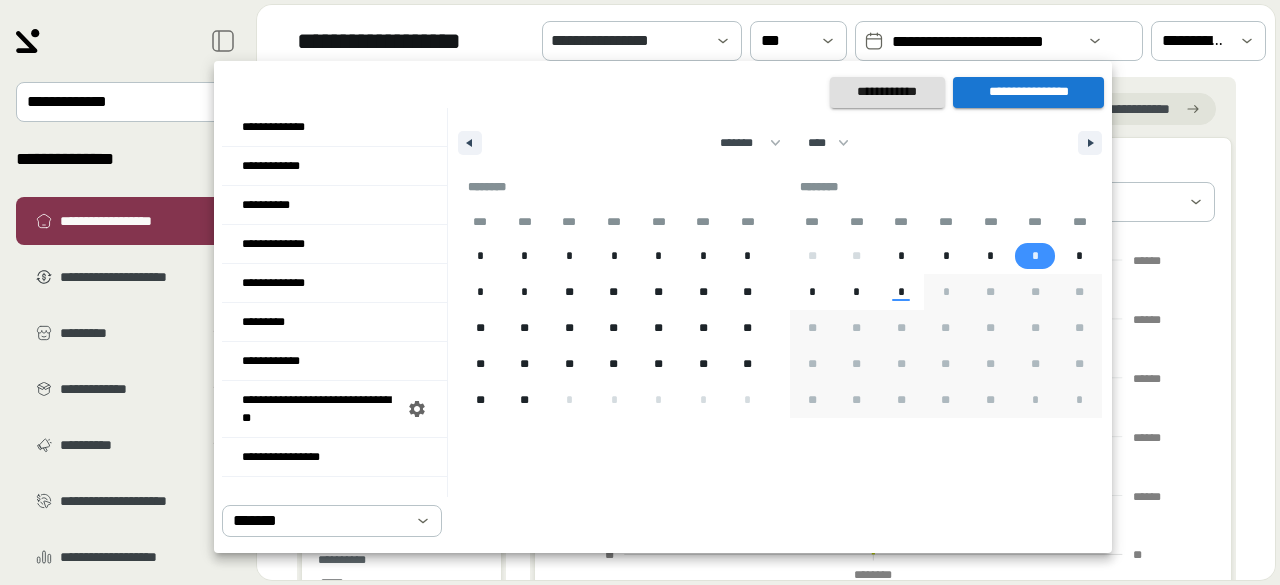 click on "**********" at bounding box center (1028, 92) 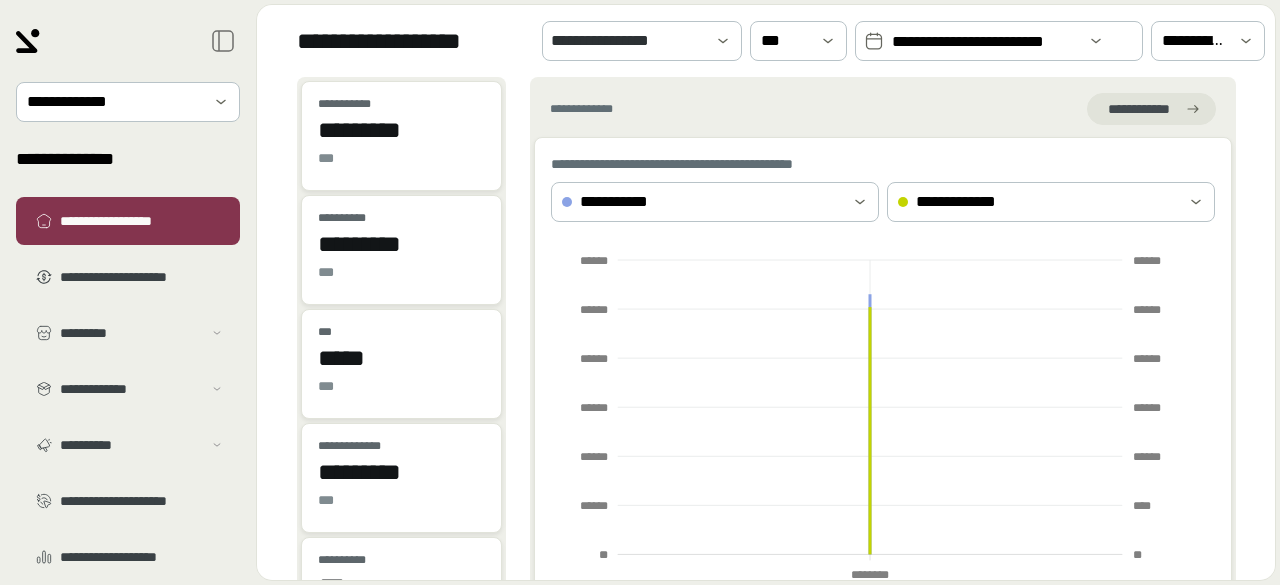 click on "**********" at bounding box center [985, 42] 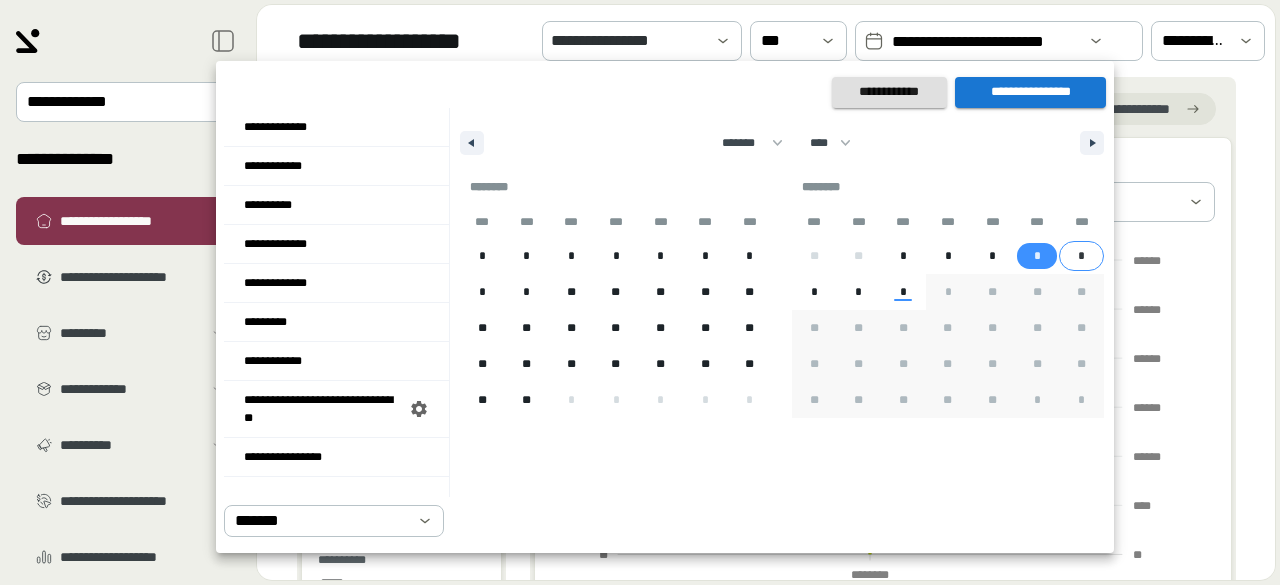 drag, startPoint x: 1078, startPoint y: 253, endPoint x: 1070, endPoint y: 211, distance: 42.755116 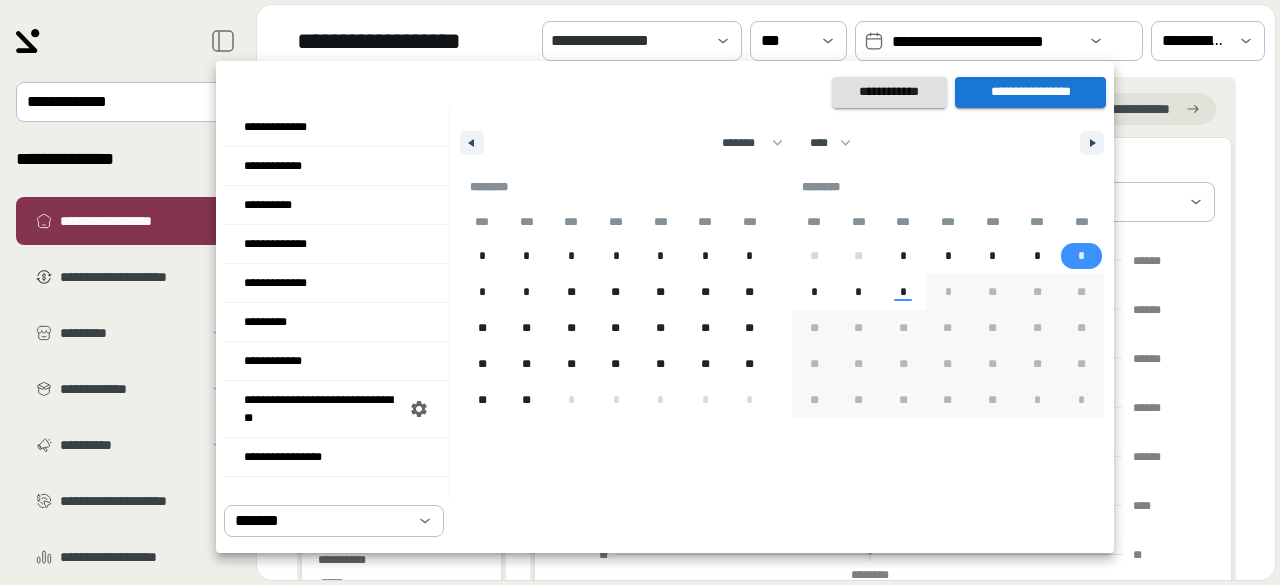 click on "**********" at bounding box center [1030, 92] 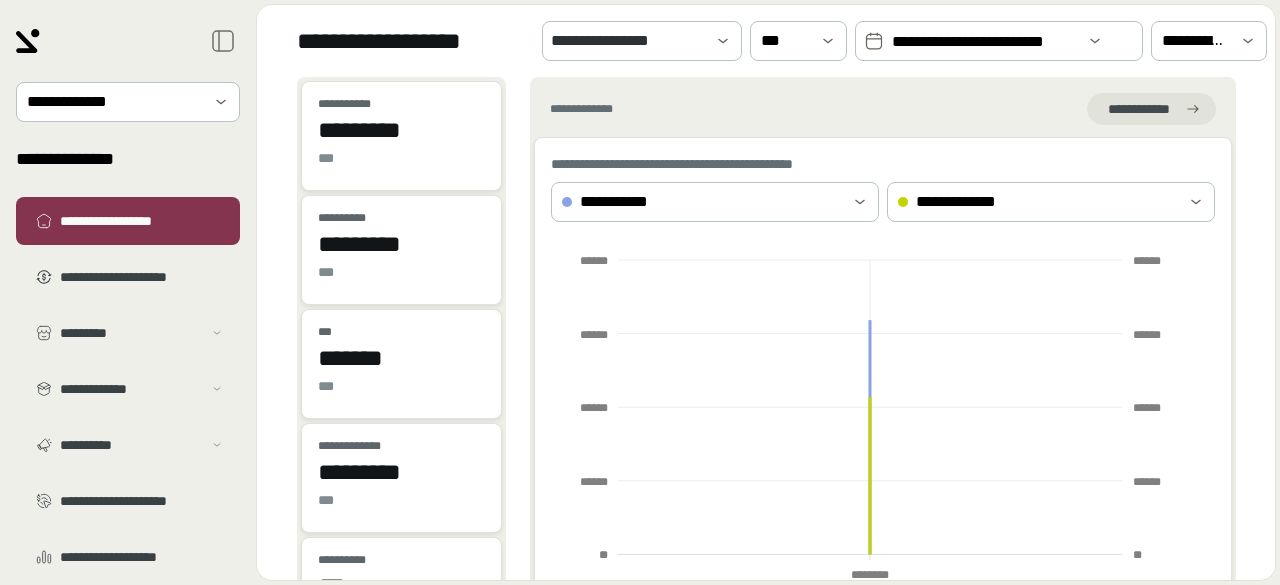 click on "**********" at bounding box center [984, 42] 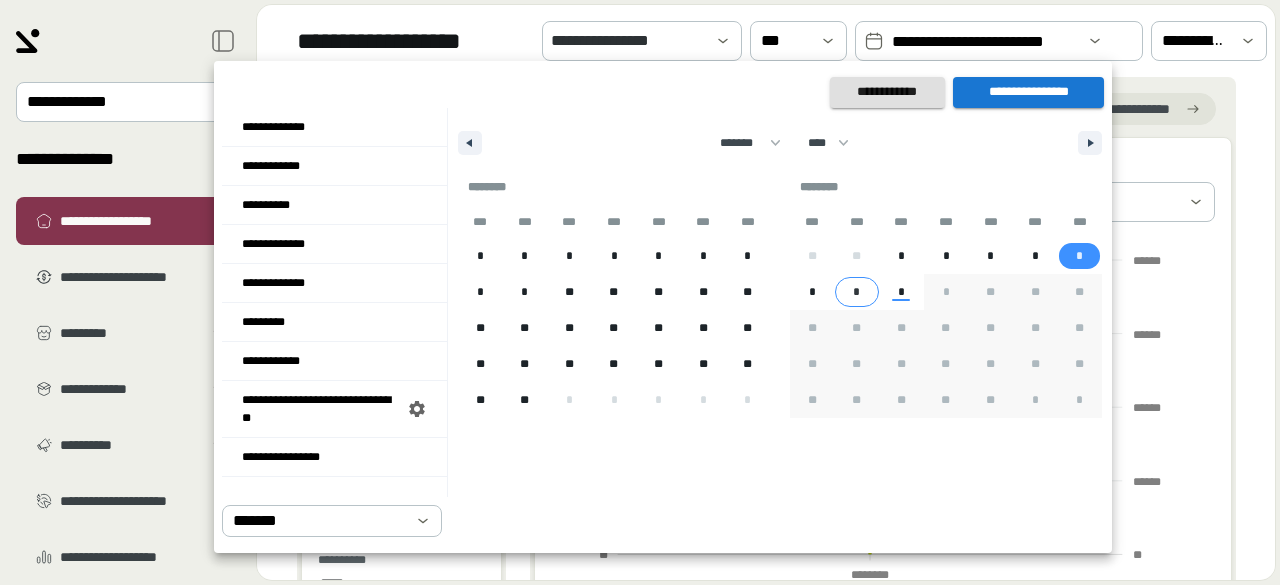 click on "*" at bounding box center [857, 292] 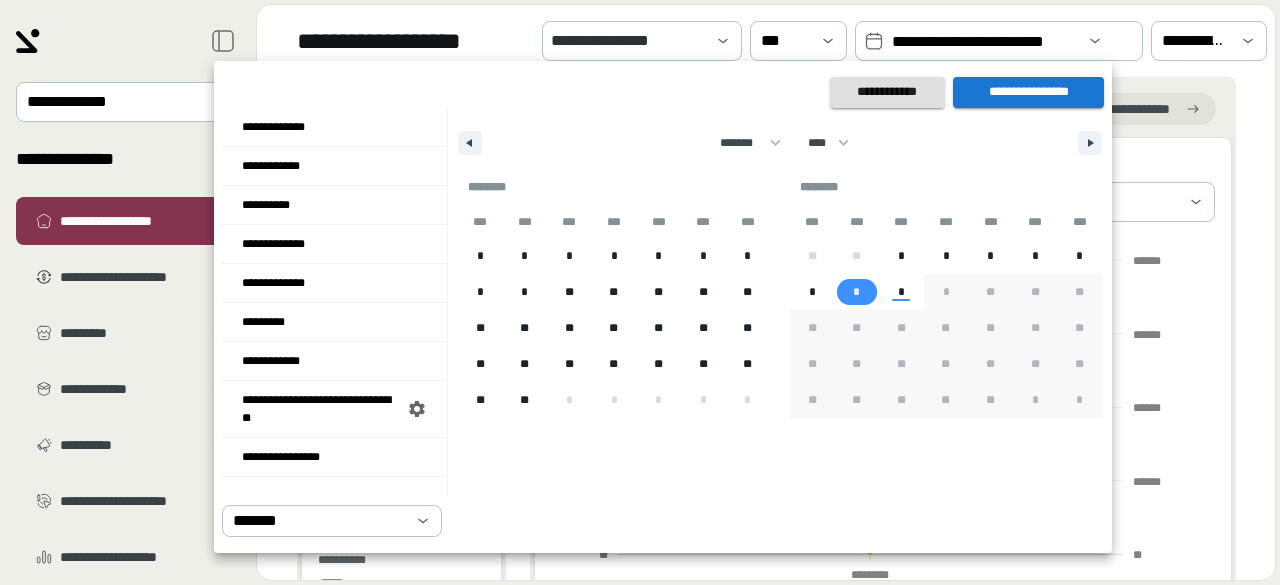 click on "**********" at bounding box center (1028, 92) 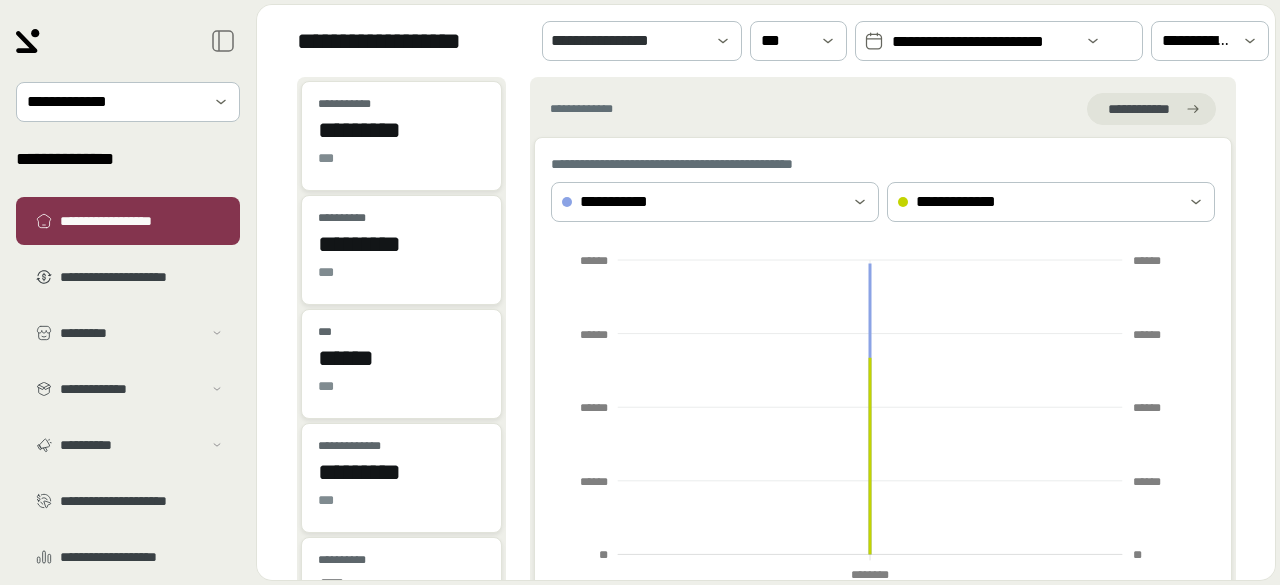 click on "**********" at bounding box center [983, 42] 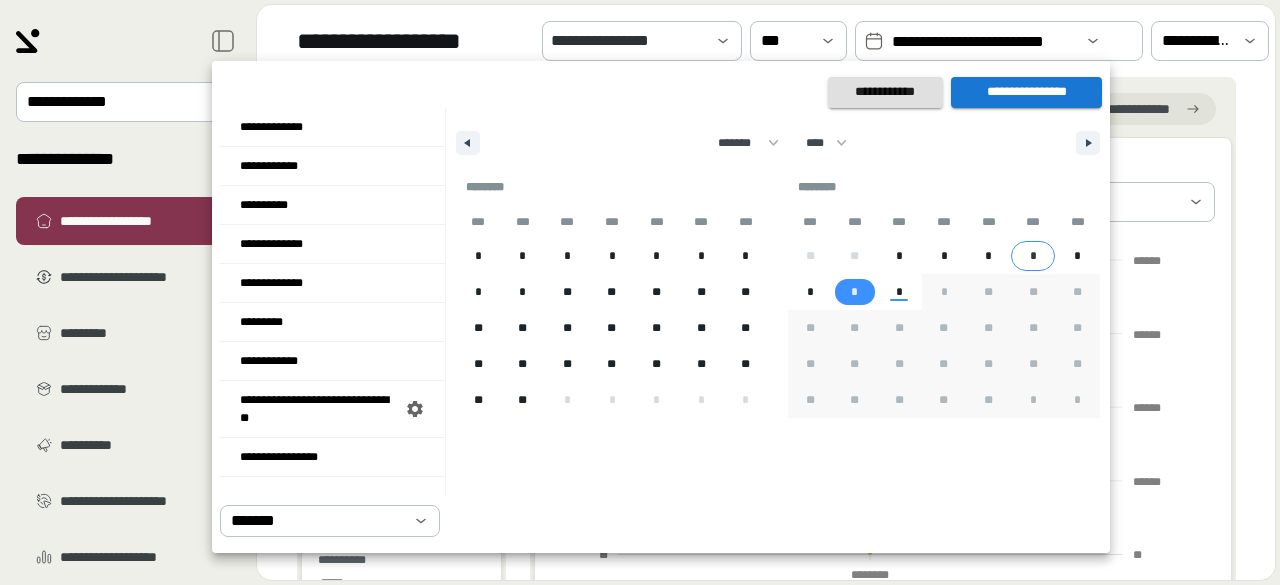 drag, startPoint x: 1048, startPoint y: 253, endPoint x: 1063, endPoint y: 253, distance: 15 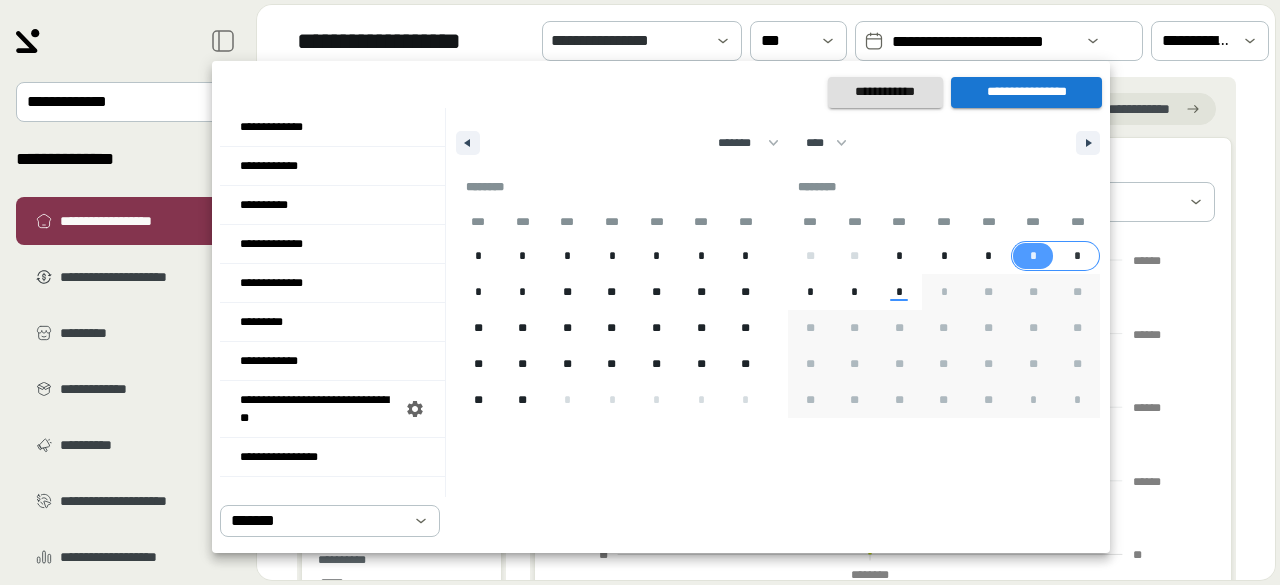 click on "*" at bounding box center [1077, 256] 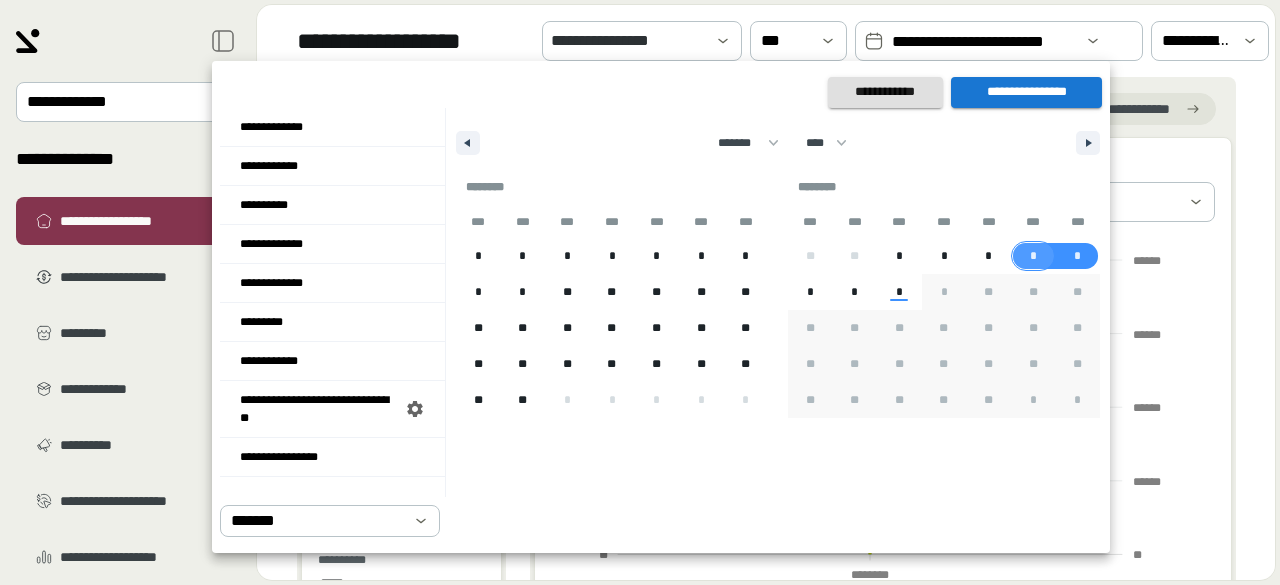 click on "*" at bounding box center (1033, 256) 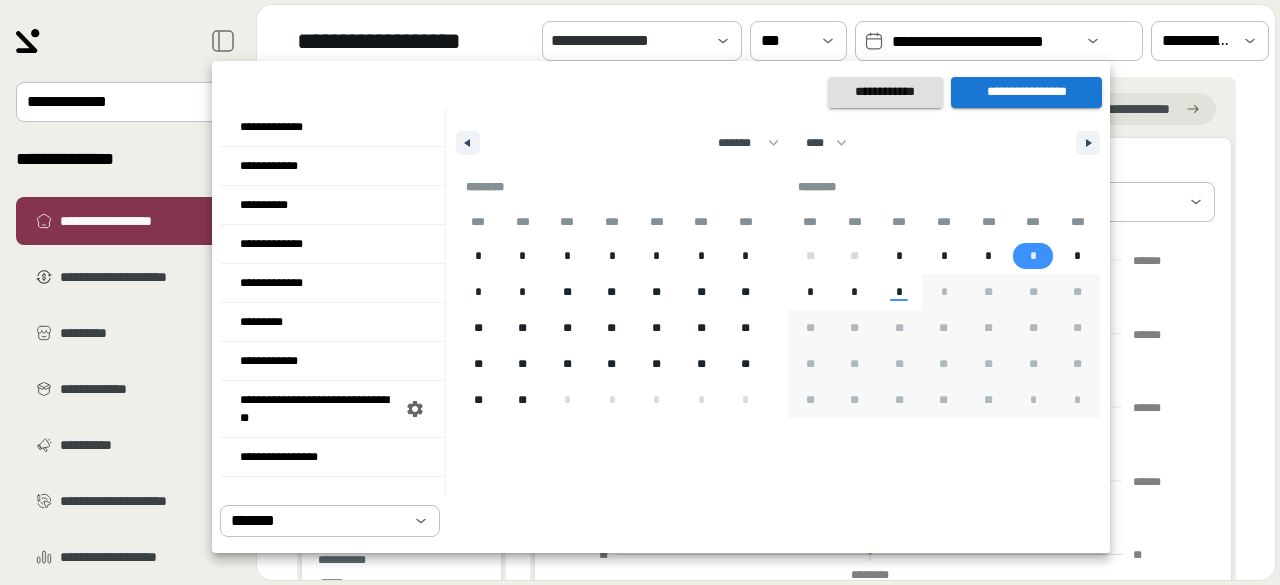 click on "**********" at bounding box center [1026, 92] 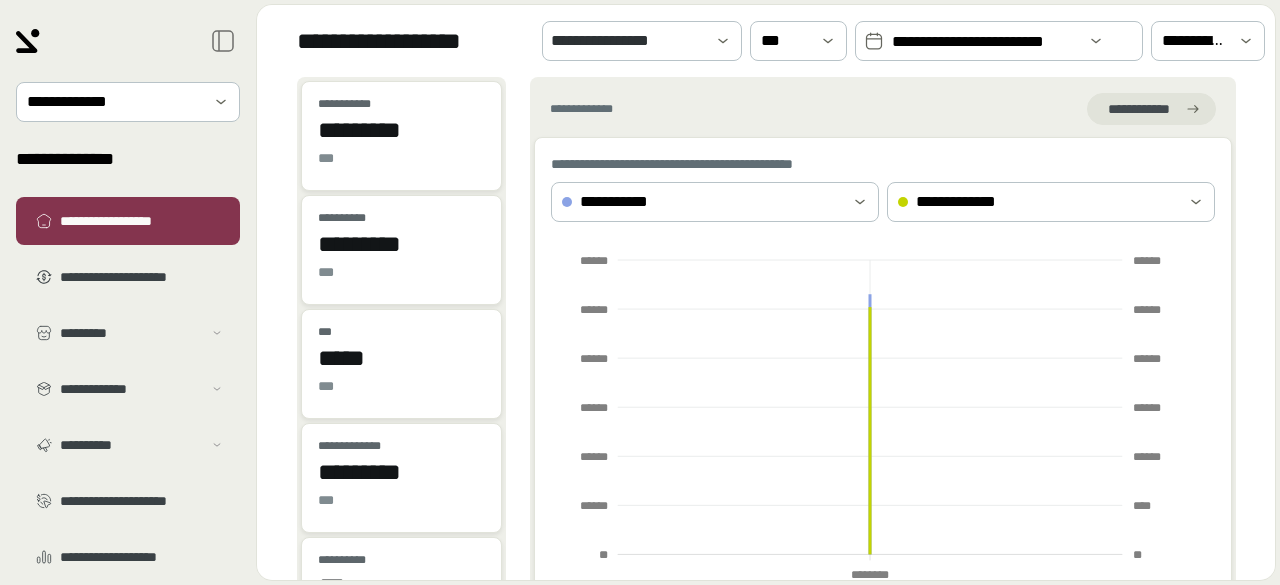 click on "**********" at bounding box center [985, 42] 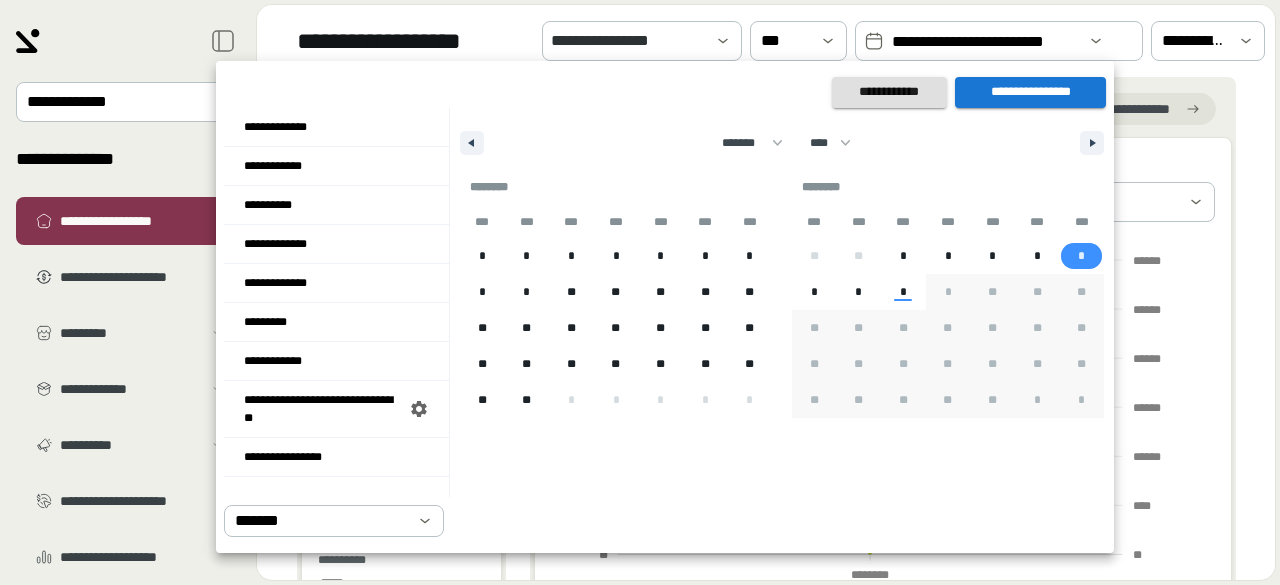 click on "*" at bounding box center (1081, 256) 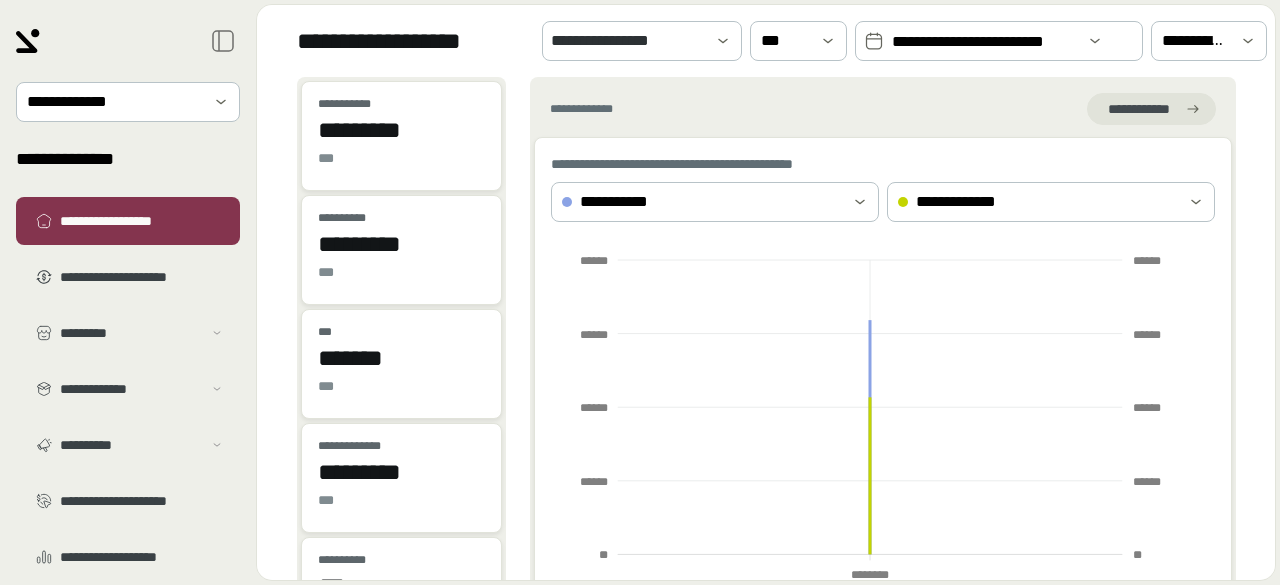 click on "**********" at bounding box center (984, 42) 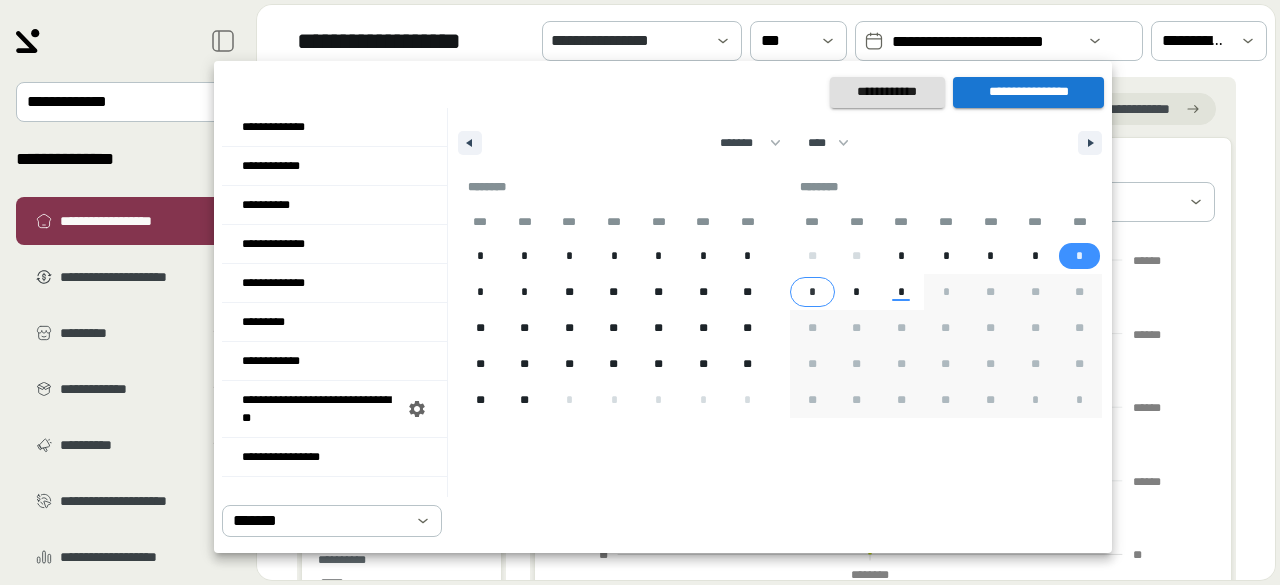 click on "*" at bounding box center (812, 292) 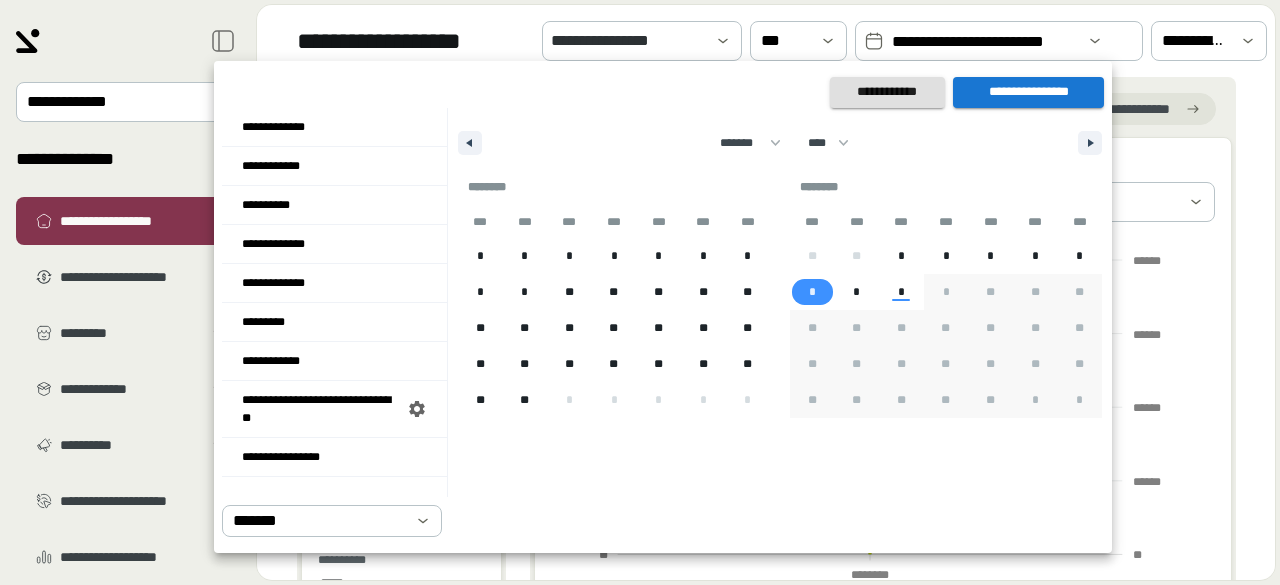 click on "******* ******** ***** ***** *** **** **** ****** ********* ******* ******** ******** **** **** **** **** **** **** **** **** **** **** **** **** **** **** **** **** **** **** **** **** **** **** **** **** **** **** **** **** **** **** **** **** **** **** **** **** **** **** **** **** **** **** **** **** **** **** **** **** **** **** **** **** **** **** **** **** **** **** **** **** **** **** **** **** **** **** **** **** **** **** **** **** **** **** **** **** **** **** **** **** **** **** **** **** **** **** **** **** **** **** **** **** **** **** **** **** **** **** **** **** ****" at bounding box center (780, 138) 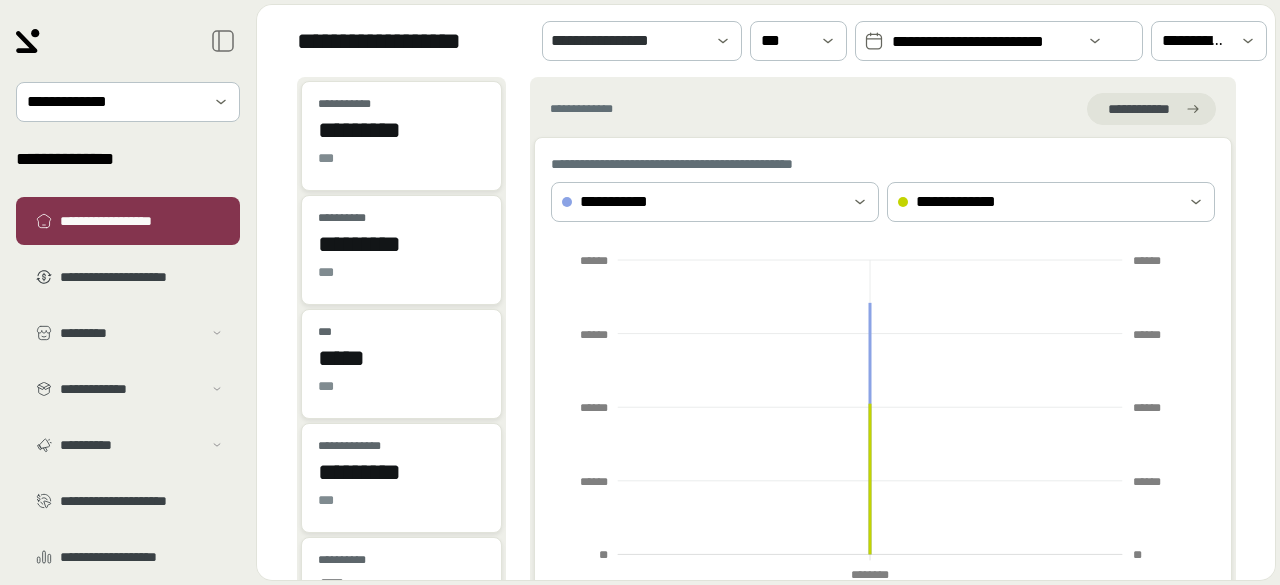 click on "**********" at bounding box center (984, 42) 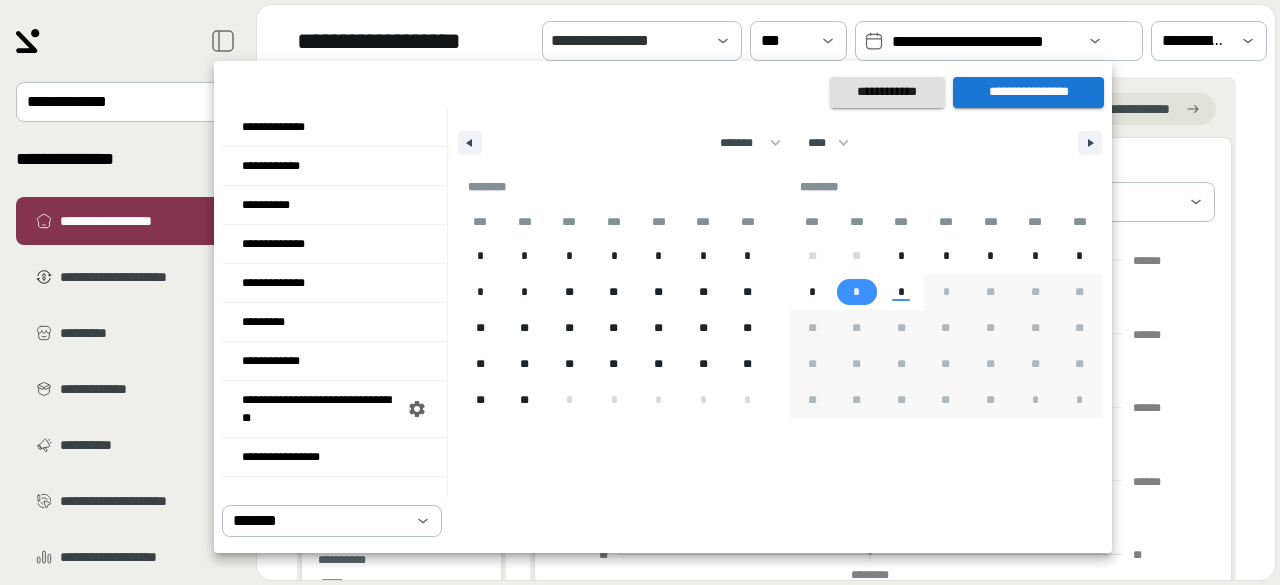 click on "*" at bounding box center [857, 292] 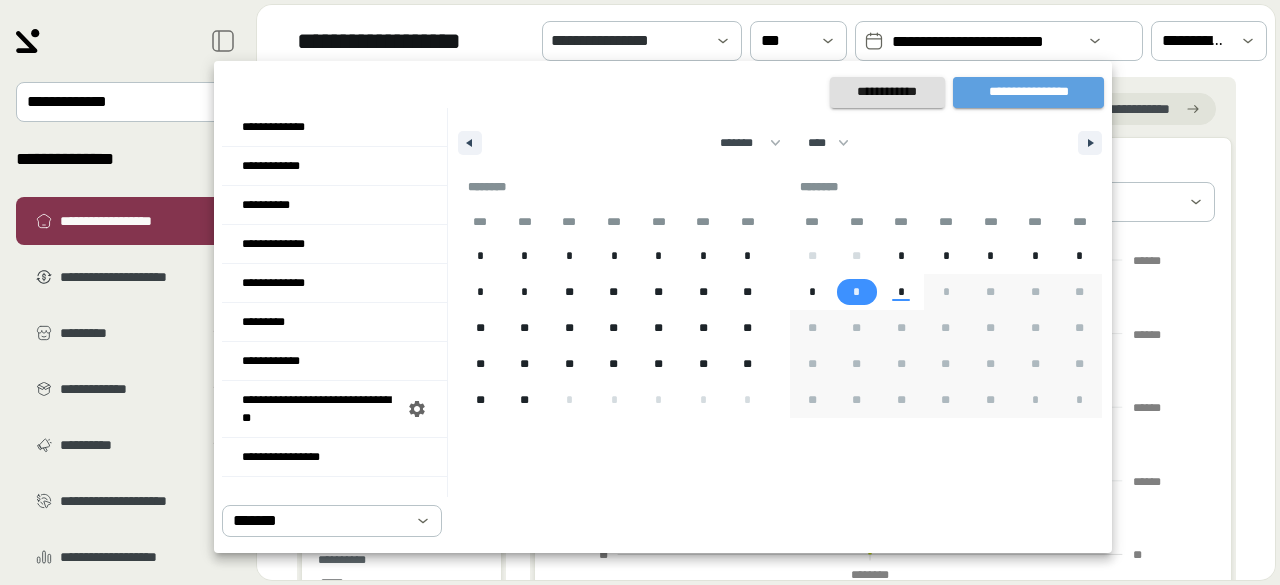click on "**********" at bounding box center [1028, 92] 